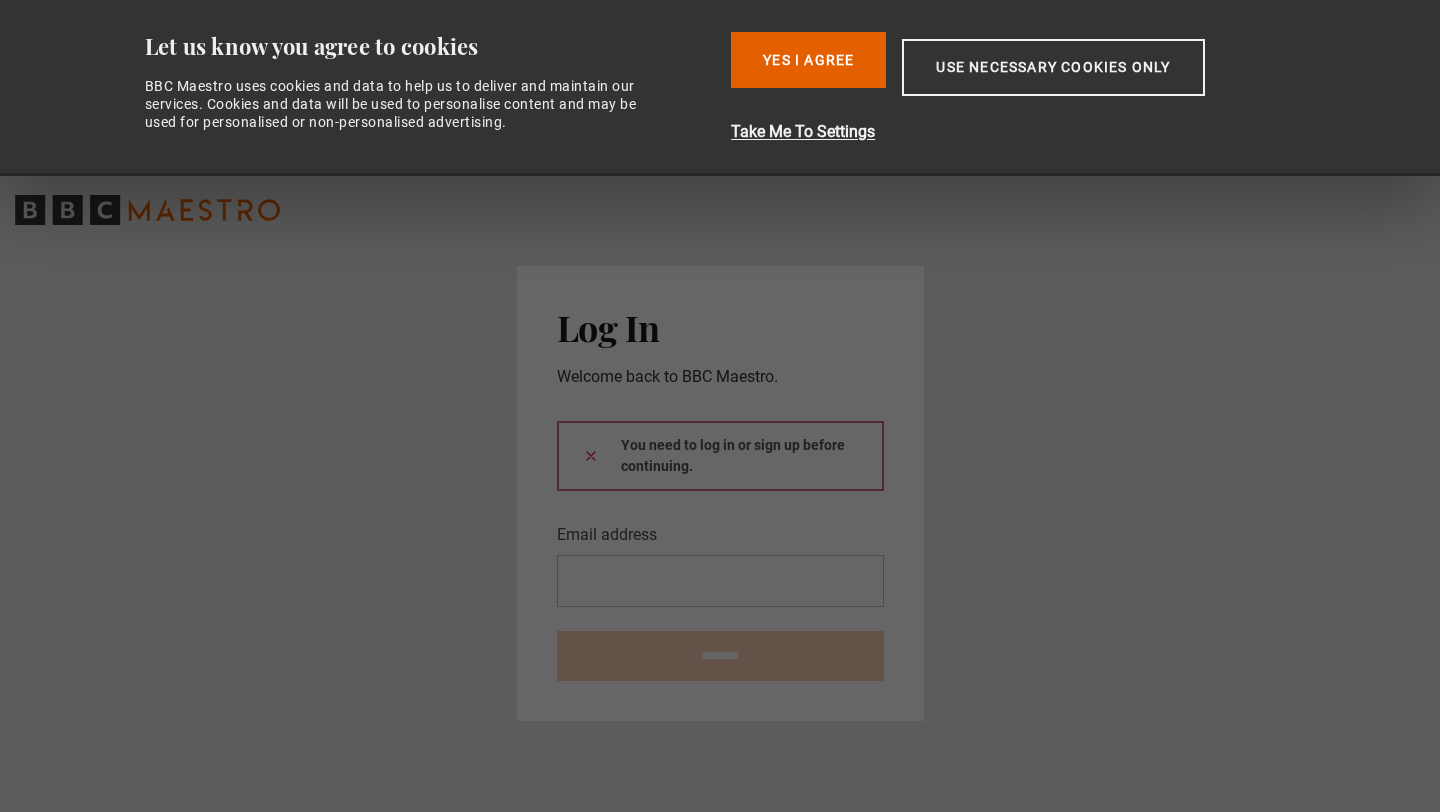 scroll, scrollTop: 0, scrollLeft: 0, axis: both 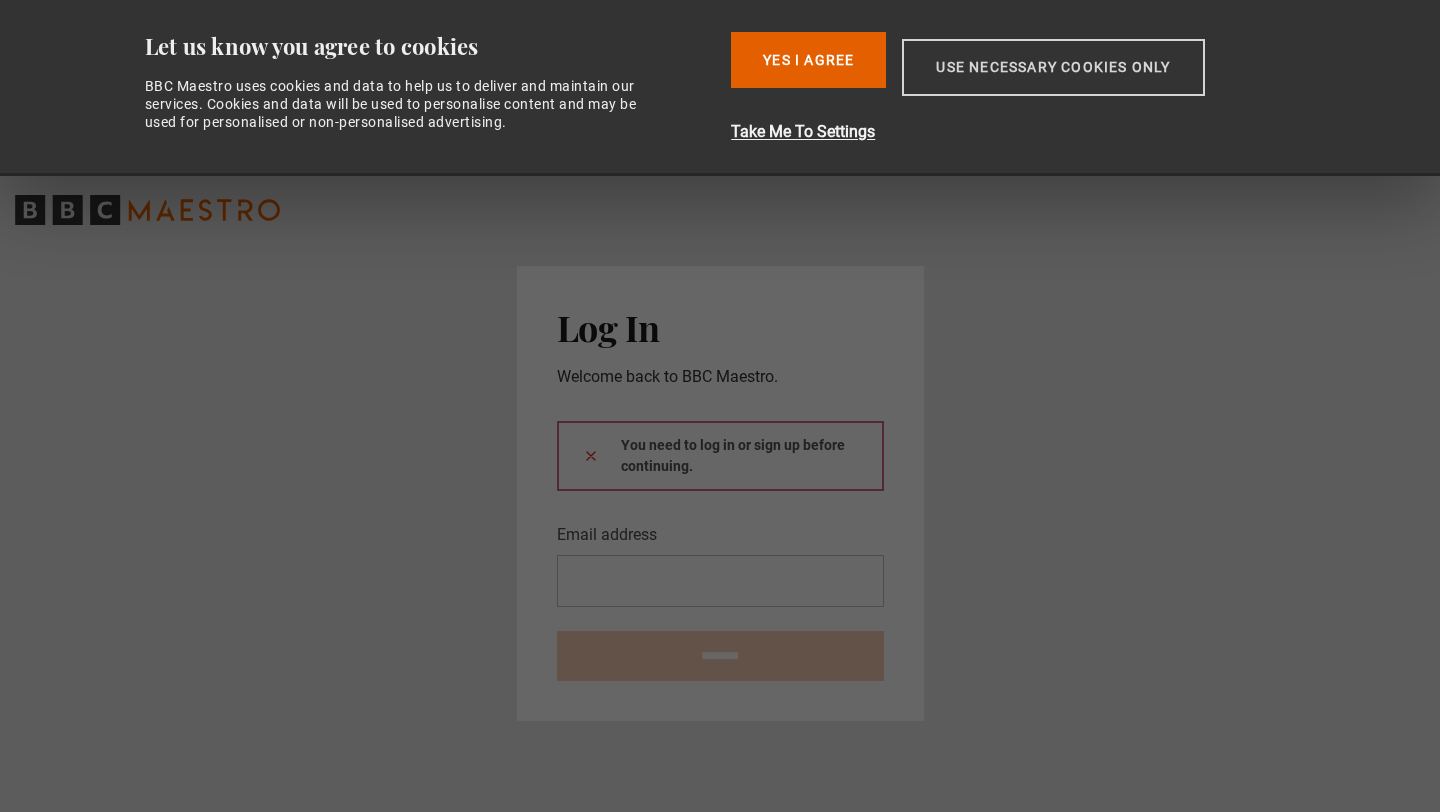 click on "Use necessary cookies only" at bounding box center [1053, 67] 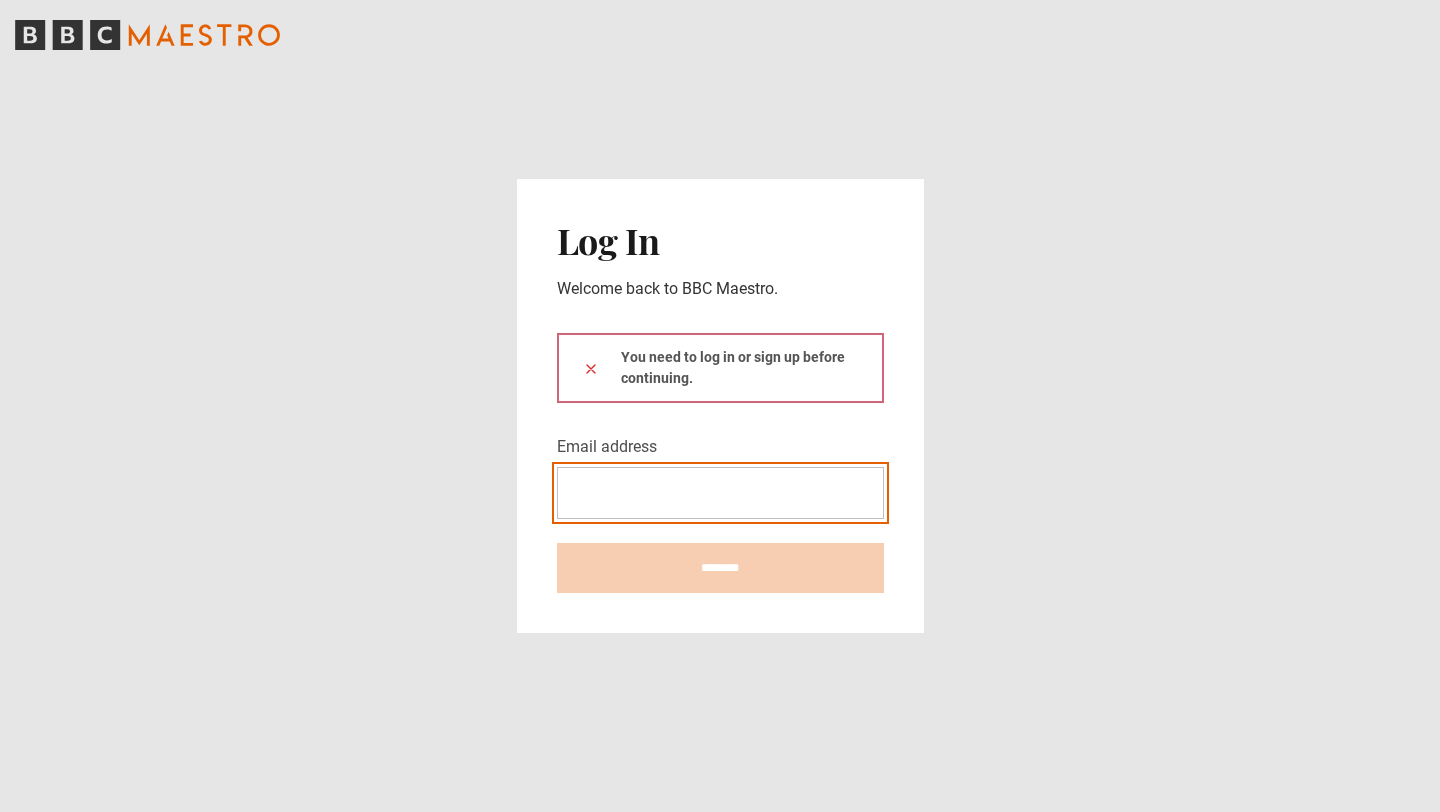 scroll, scrollTop: 0, scrollLeft: 0, axis: both 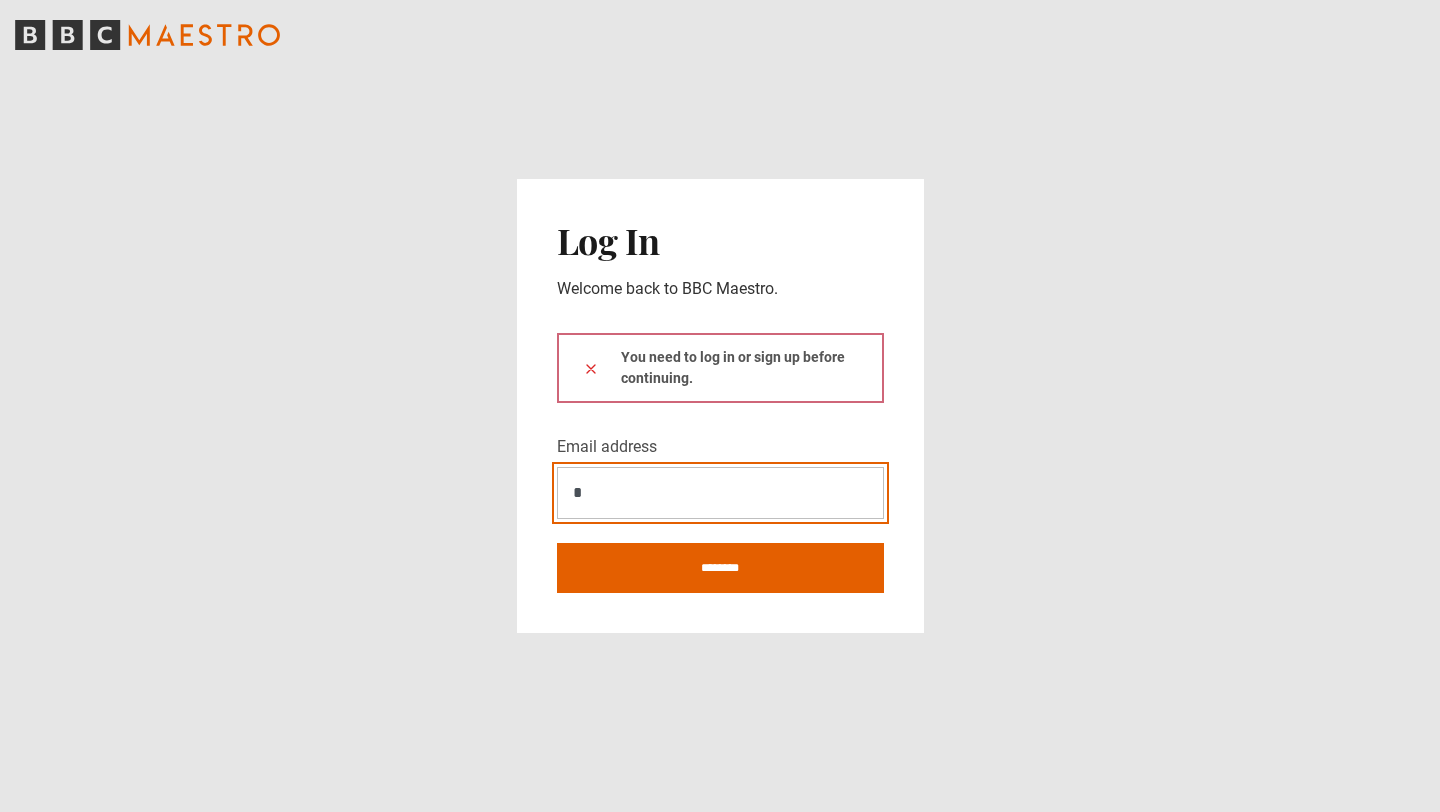 type on "**********" 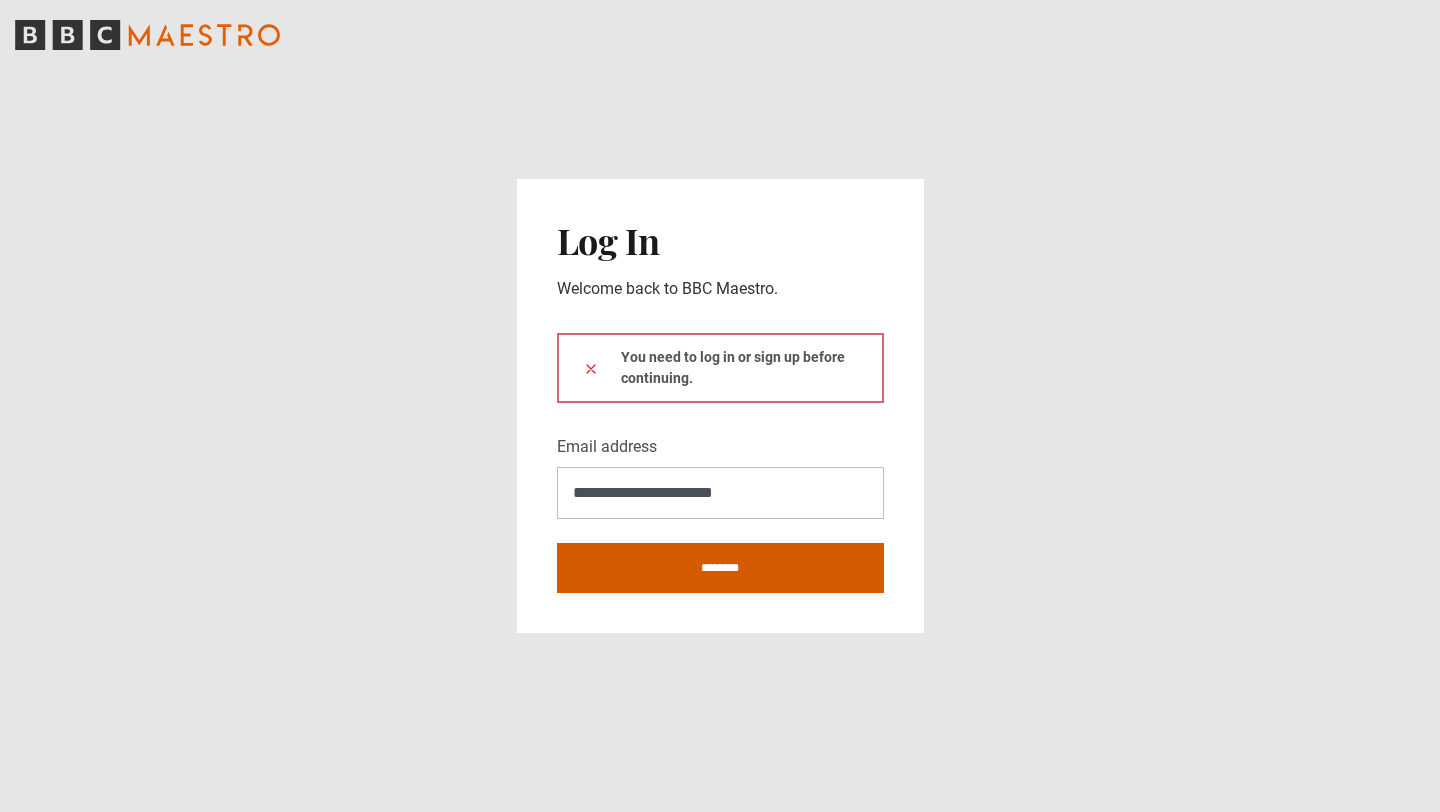 click on "********" at bounding box center (720, 568) 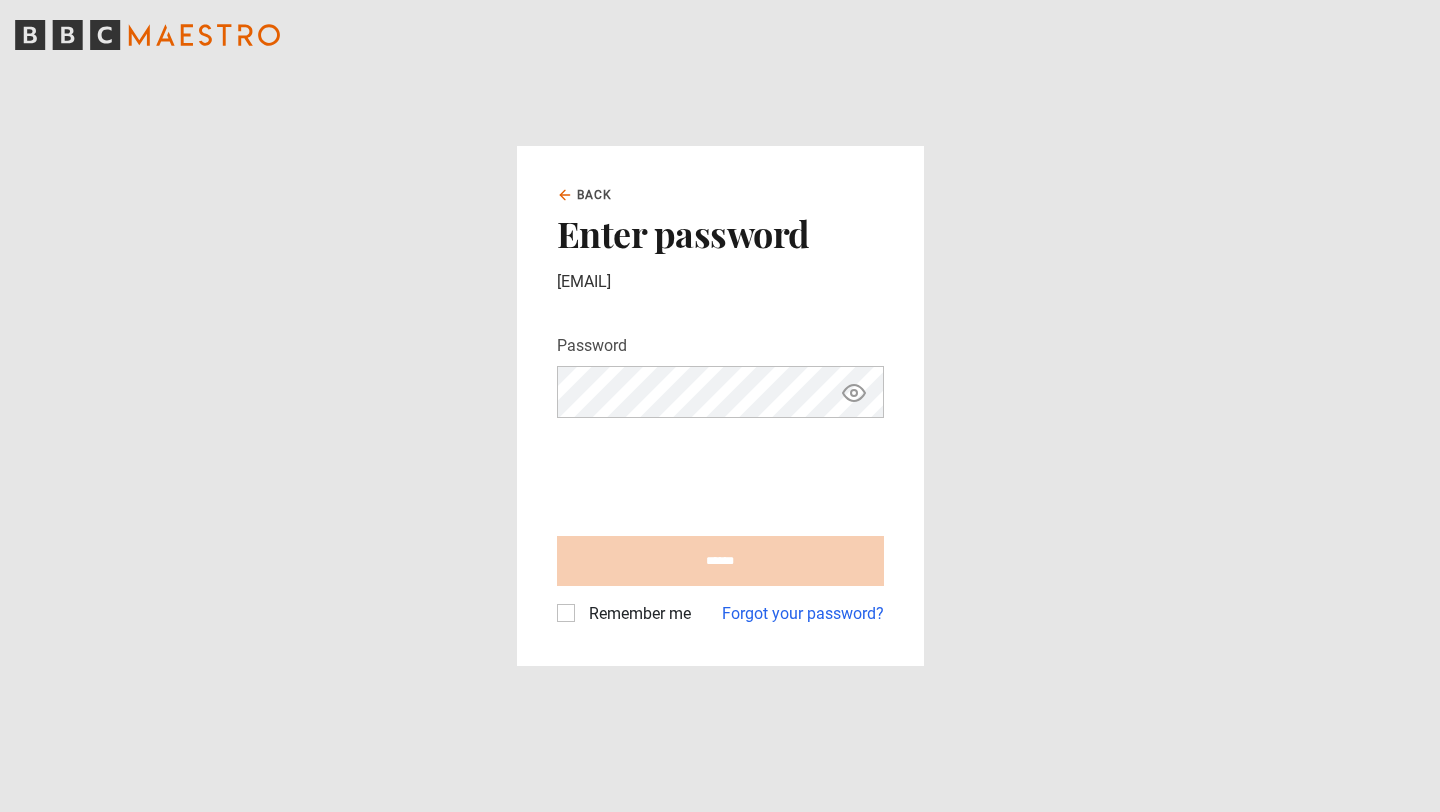 scroll, scrollTop: 0, scrollLeft: 0, axis: both 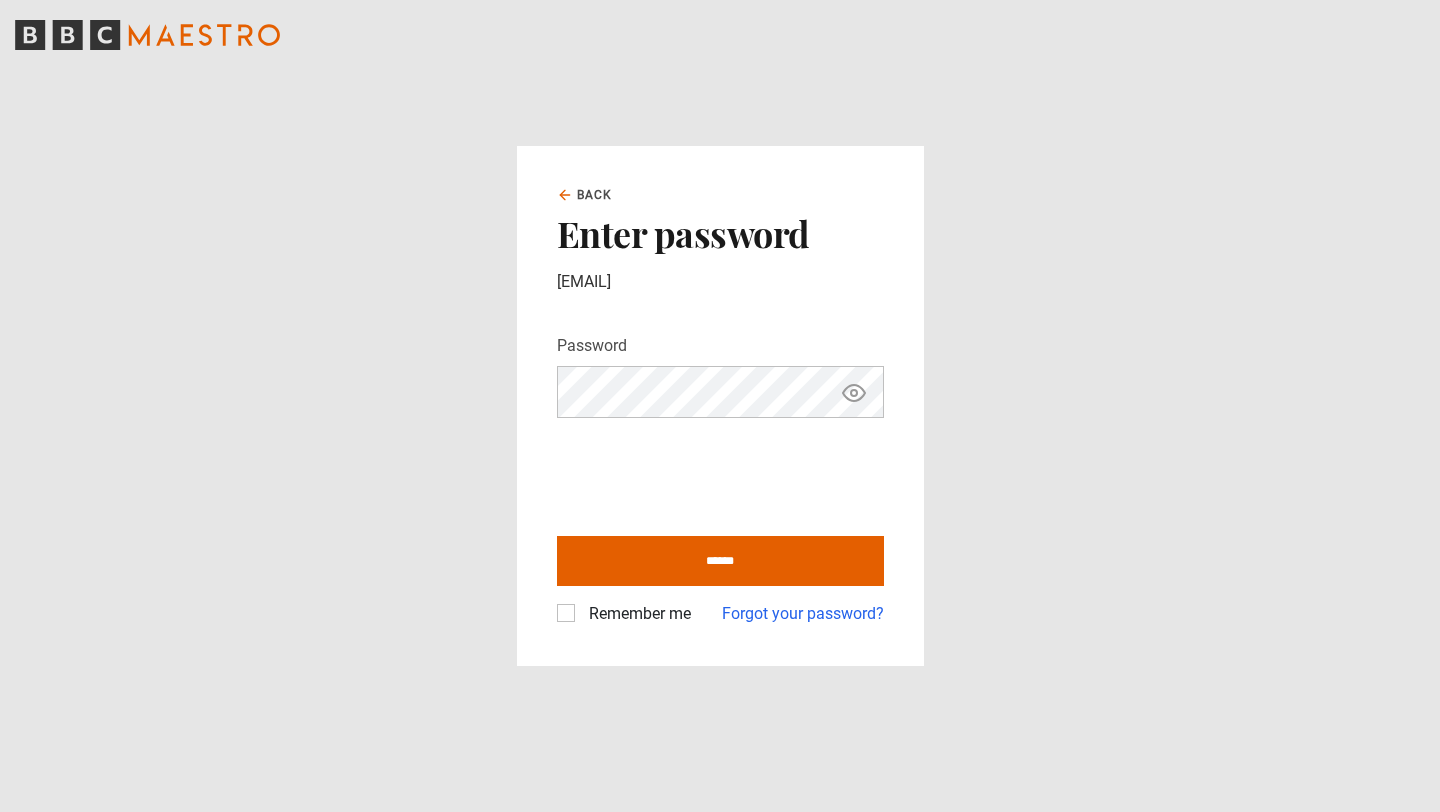 click 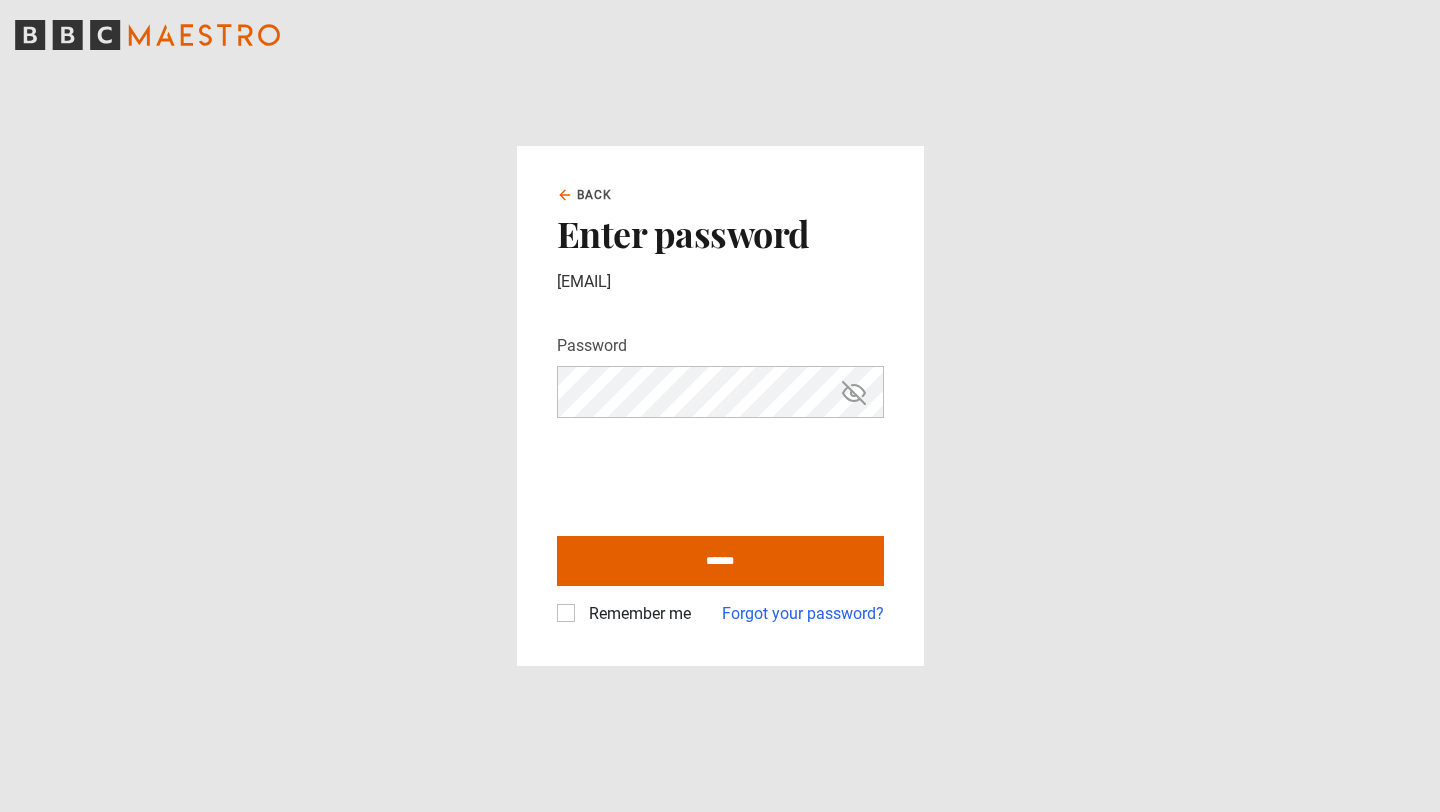 click 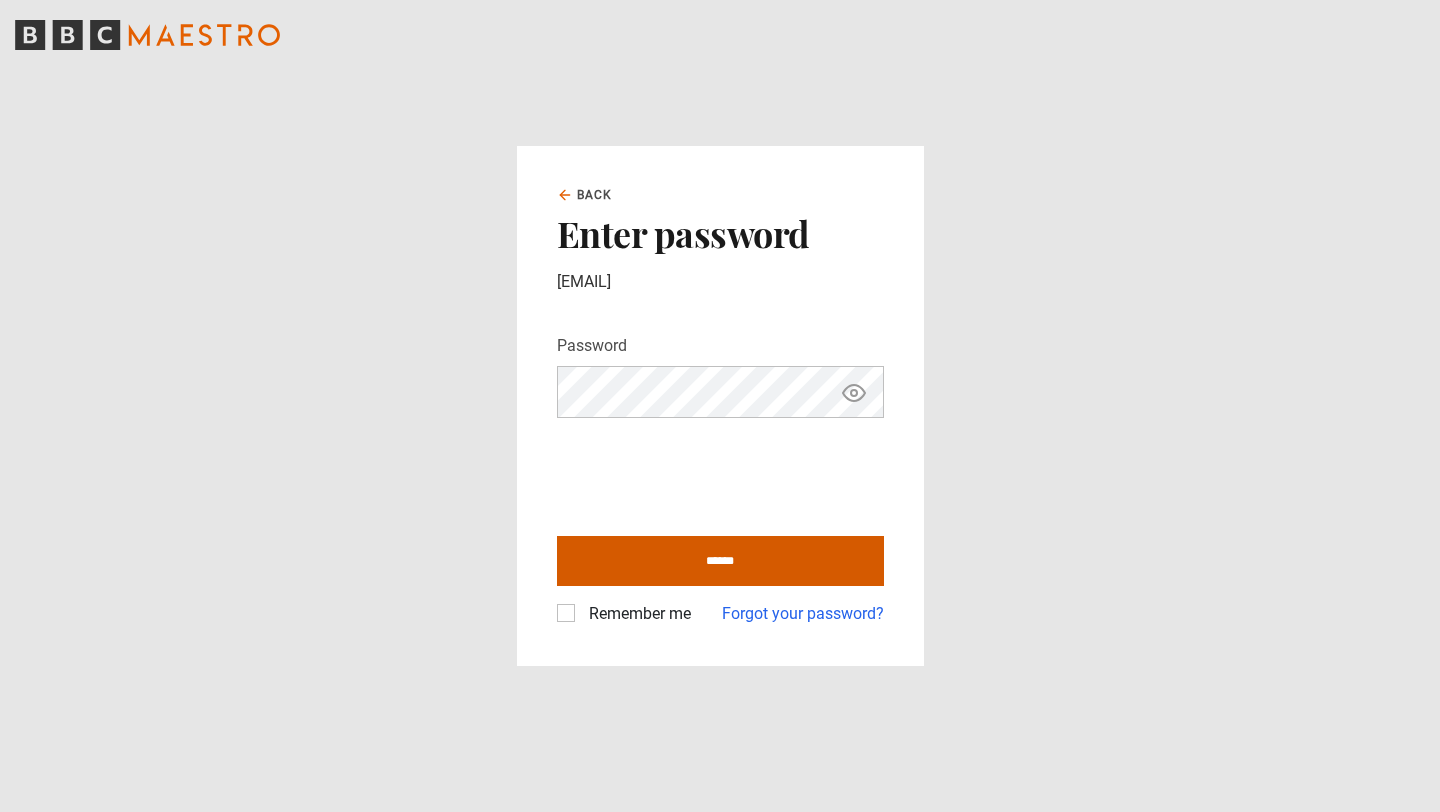 click on "******" at bounding box center (720, 561) 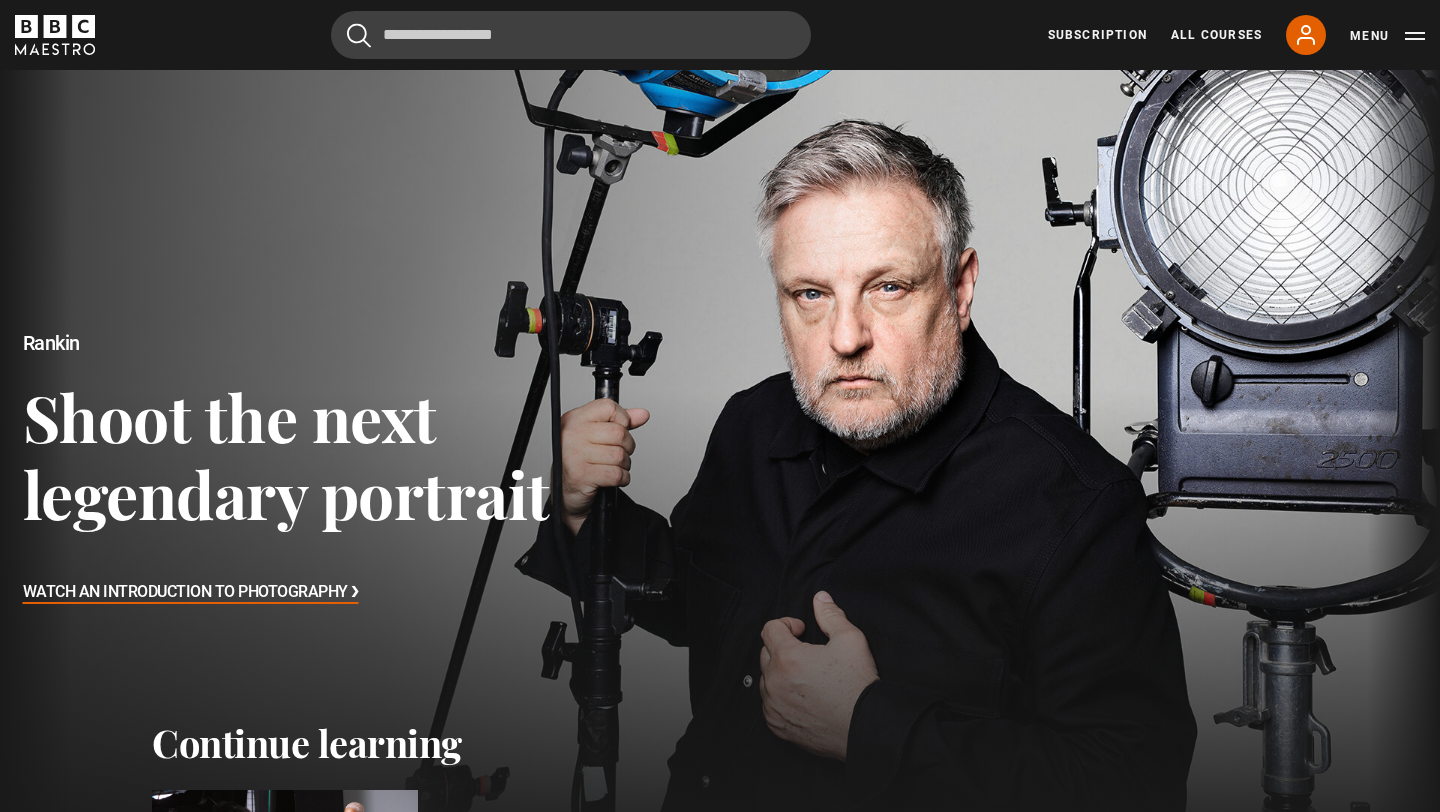 scroll, scrollTop: 0, scrollLeft: 0, axis: both 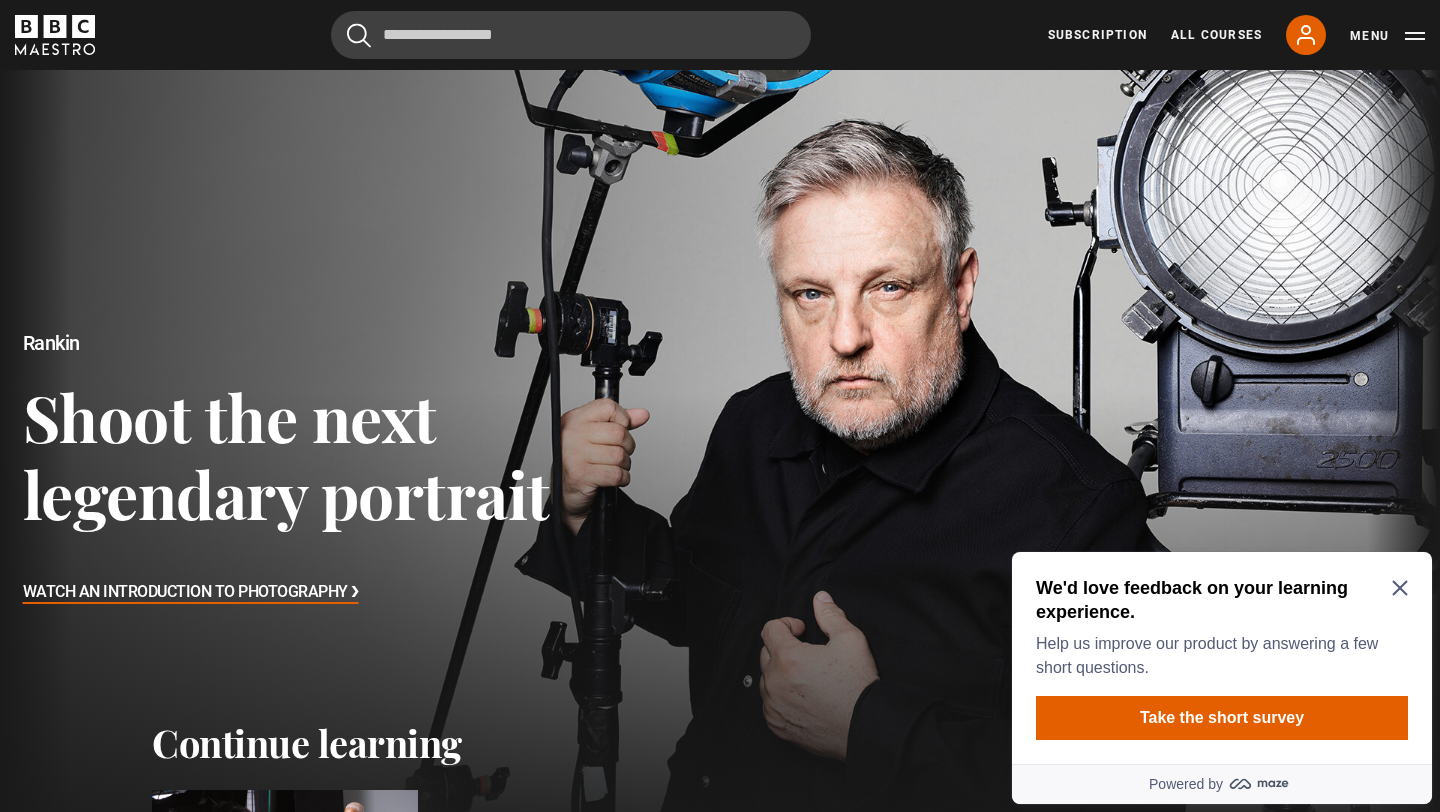click 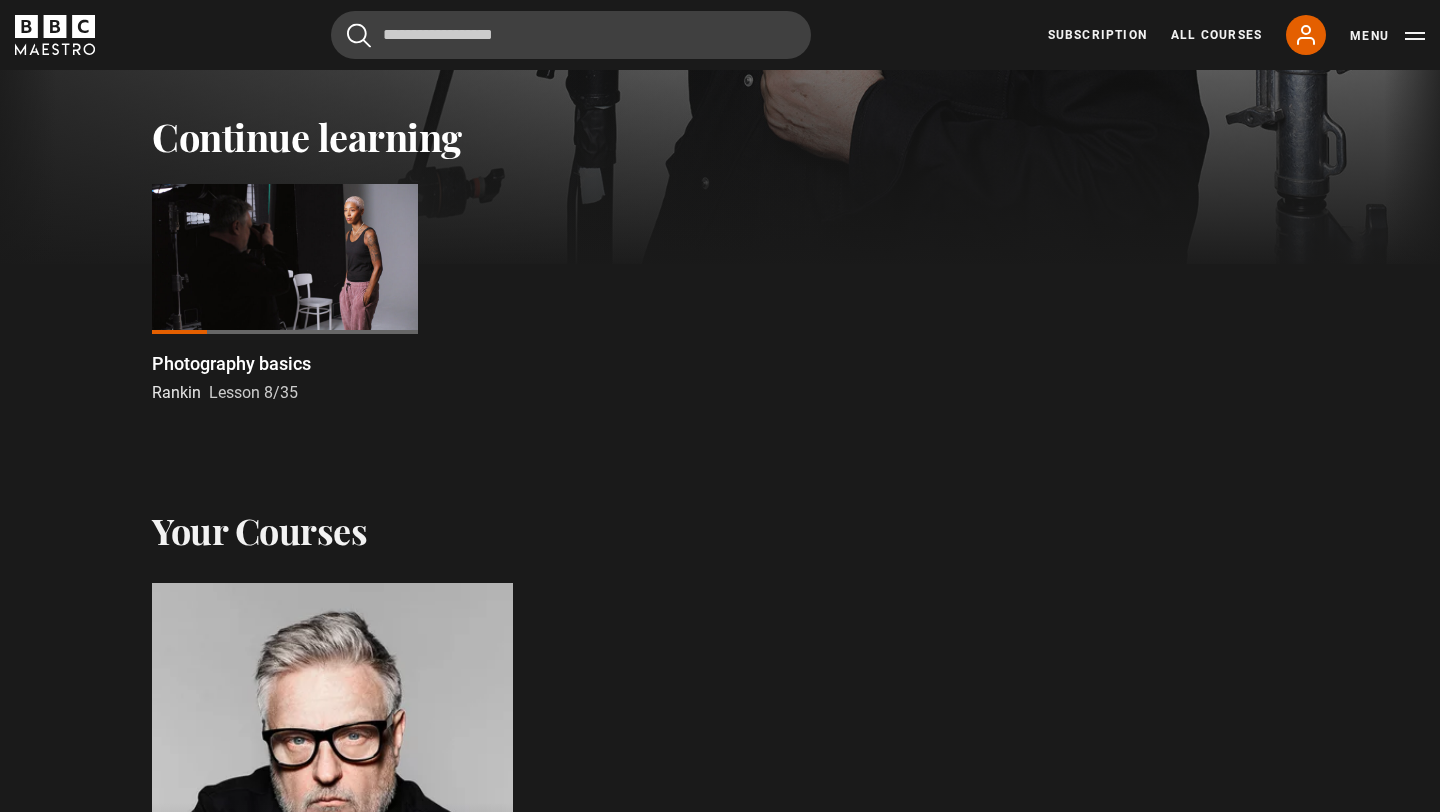 scroll, scrollTop: 611, scrollLeft: 0, axis: vertical 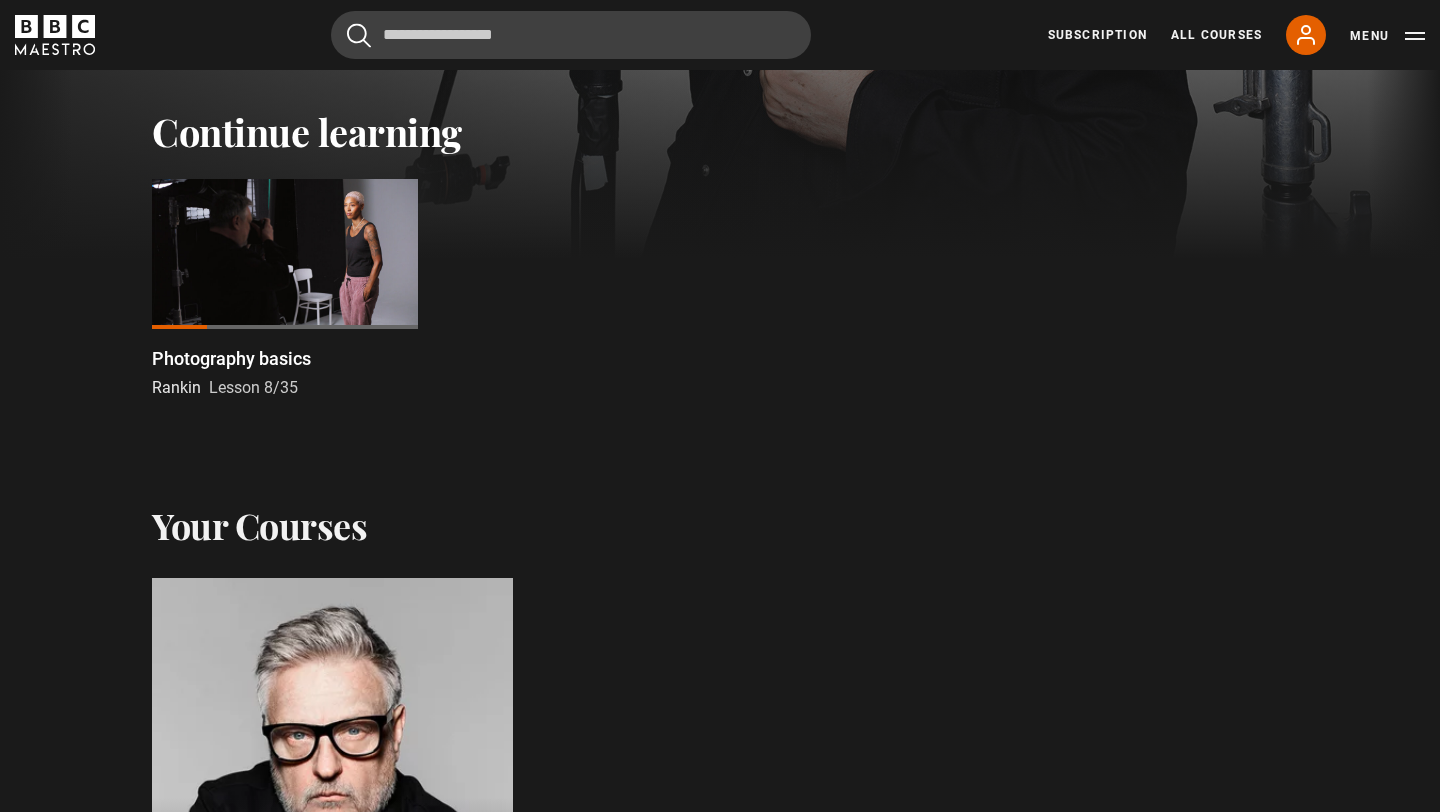 click at bounding box center (285, 254) 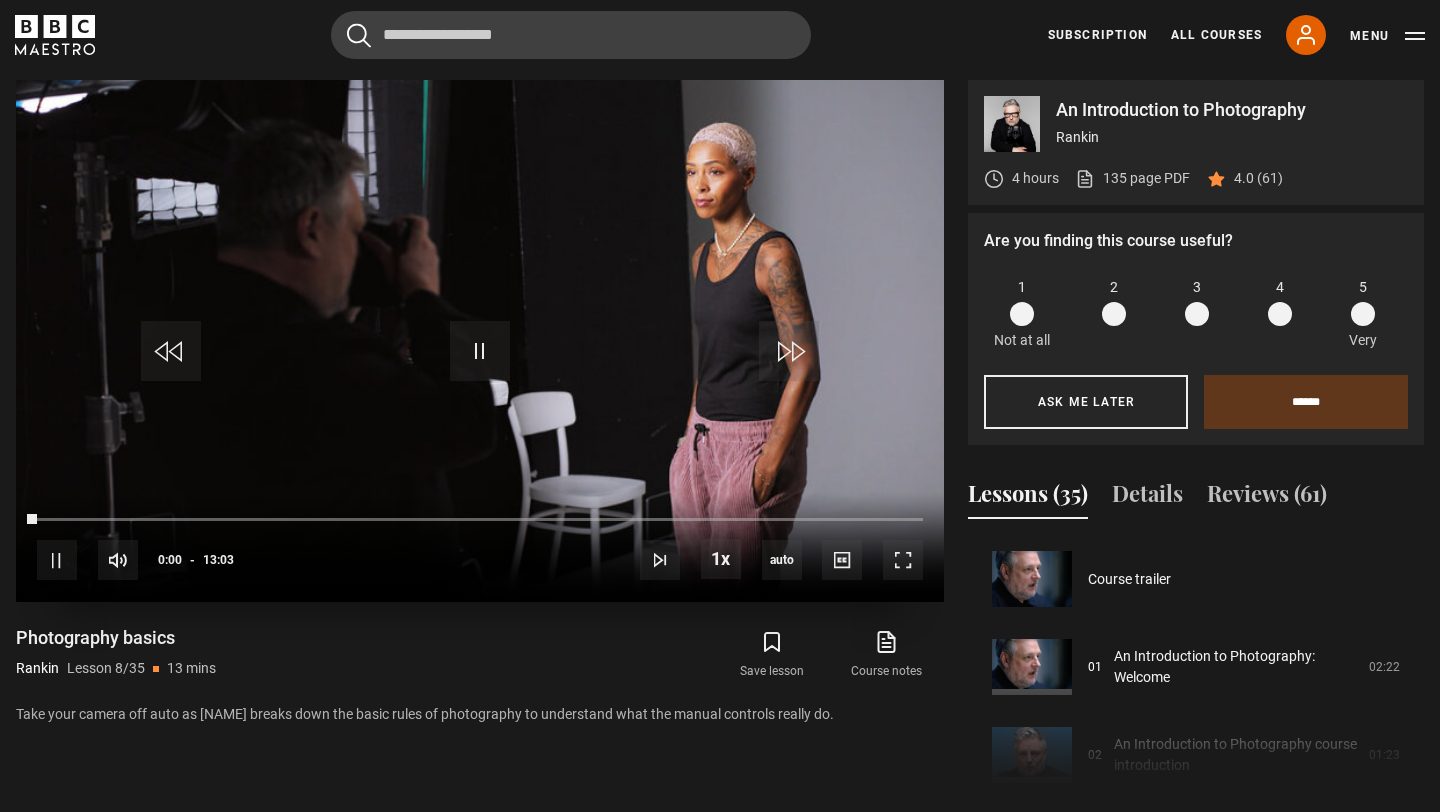 scroll, scrollTop: 849, scrollLeft: 0, axis: vertical 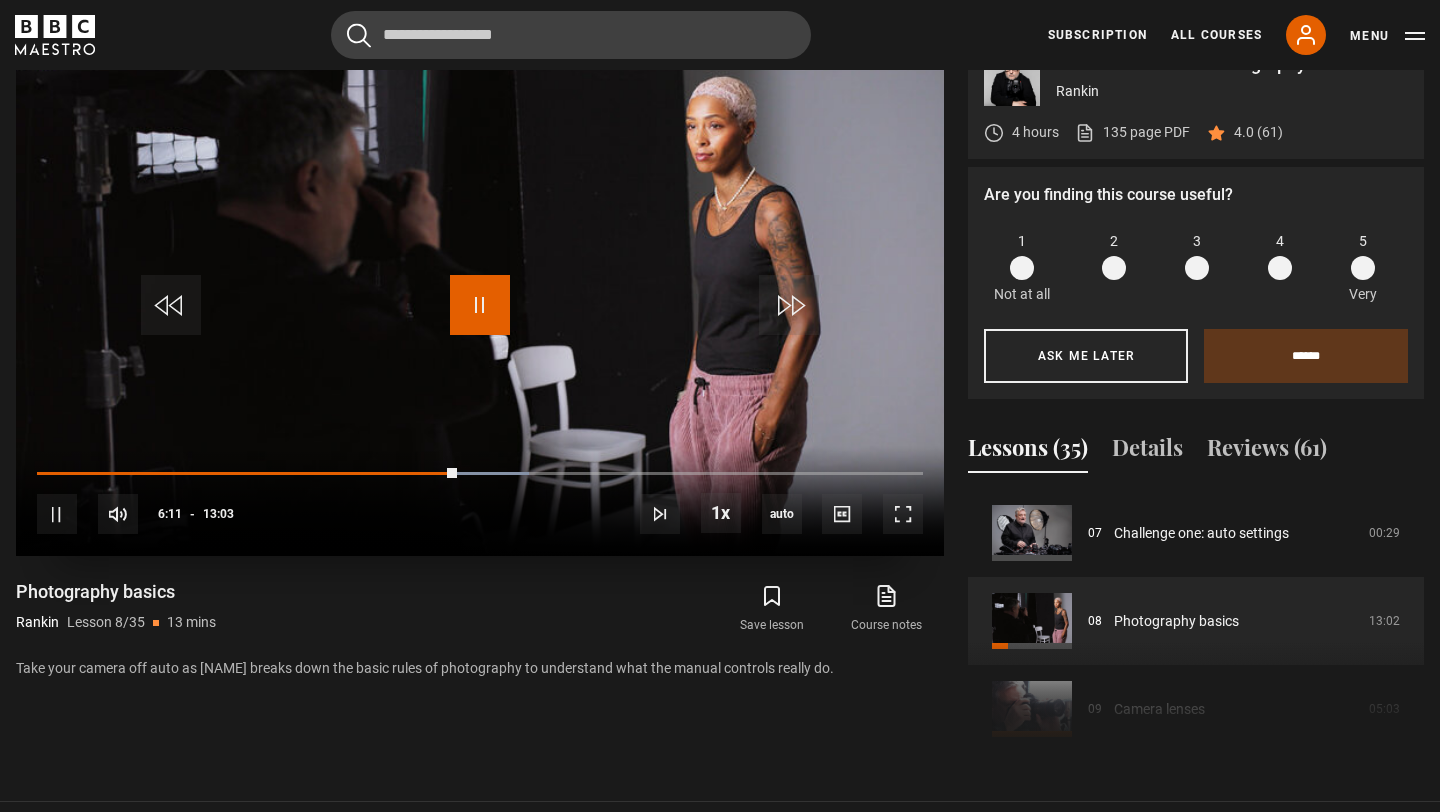click at bounding box center [480, 305] 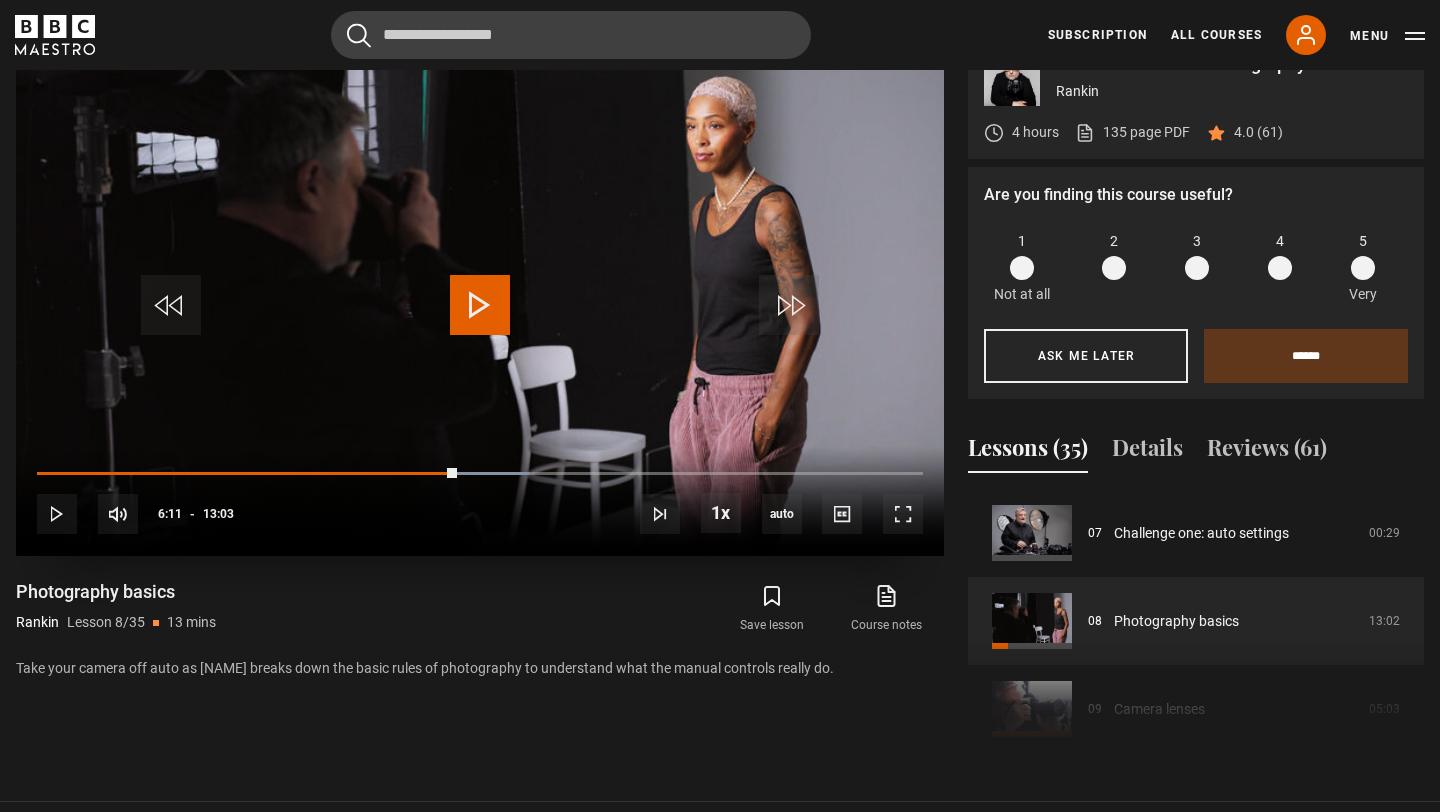 click at bounding box center (480, 305) 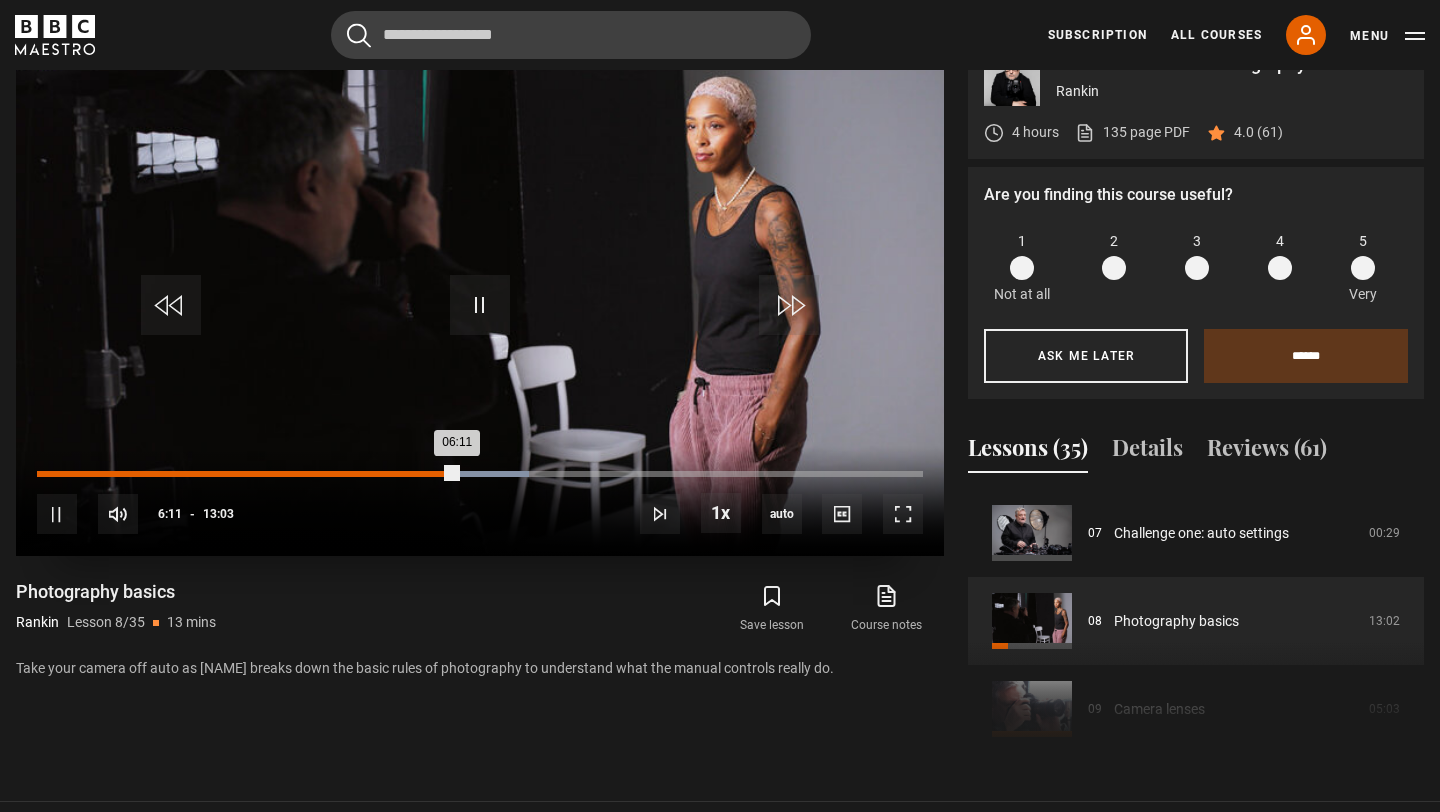 click on "05:41" at bounding box center [424, 474] 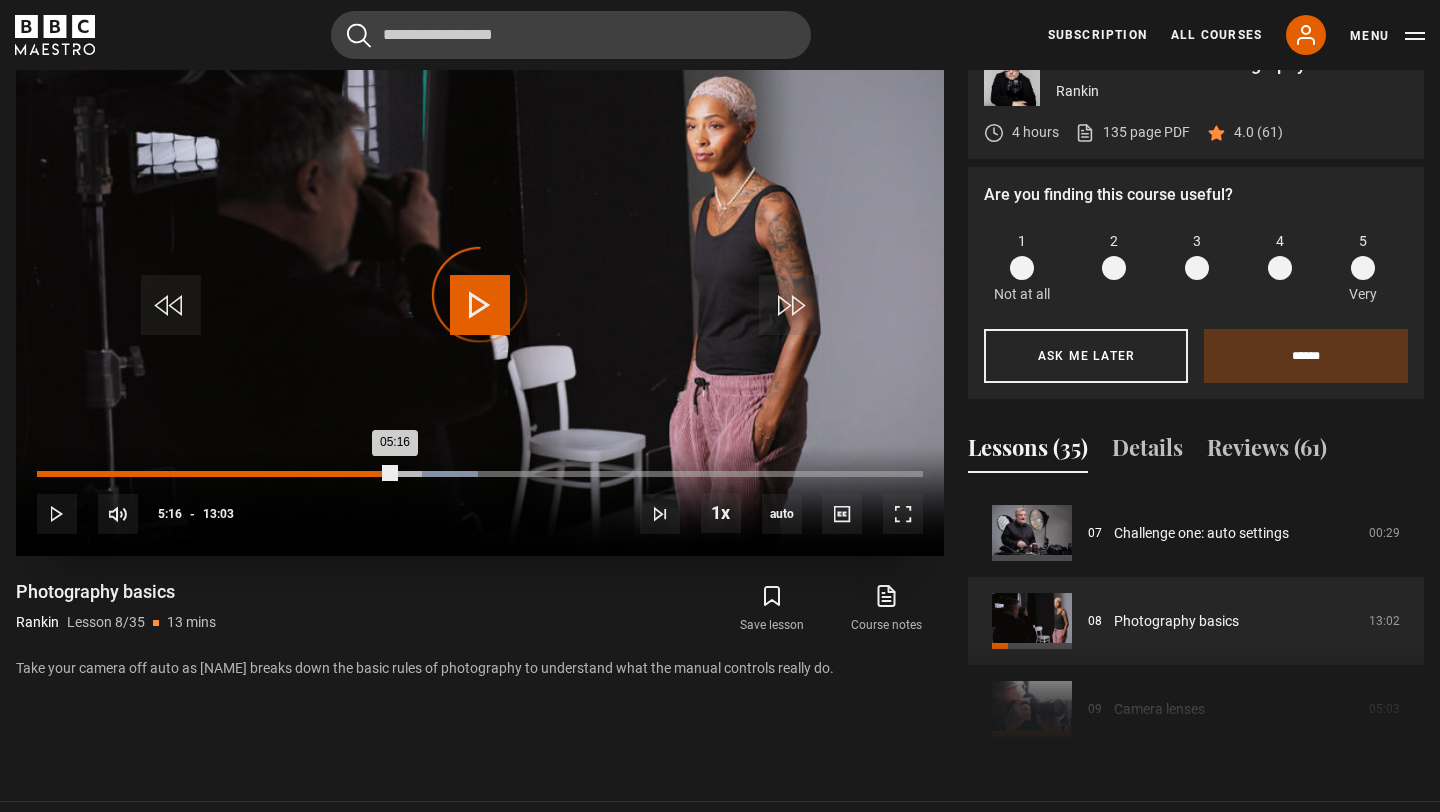 click on "Loaded :  49.81% 05:16 05:16" at bounding box center [480, 474] 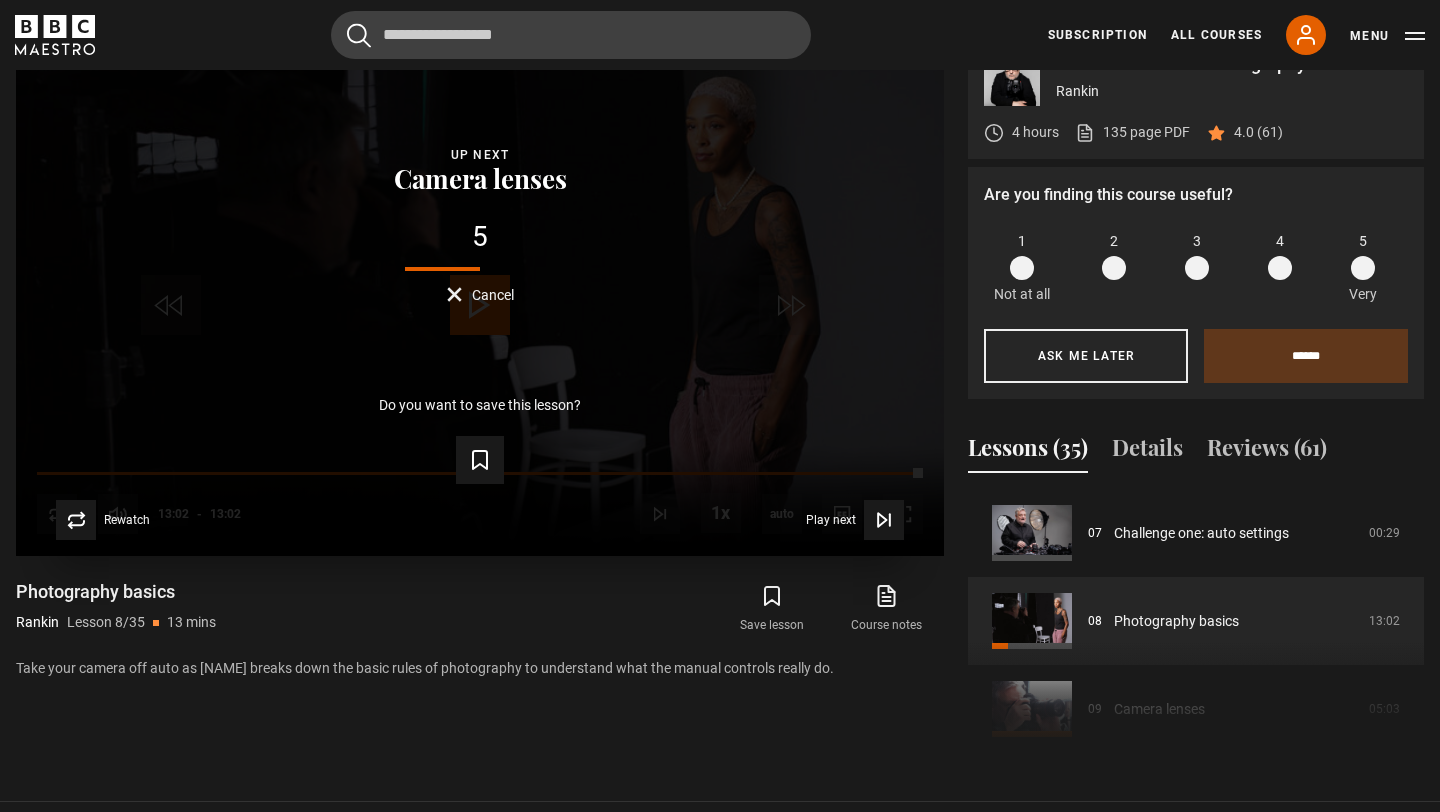 click on "Cancel" at bounding box center [480, 294] 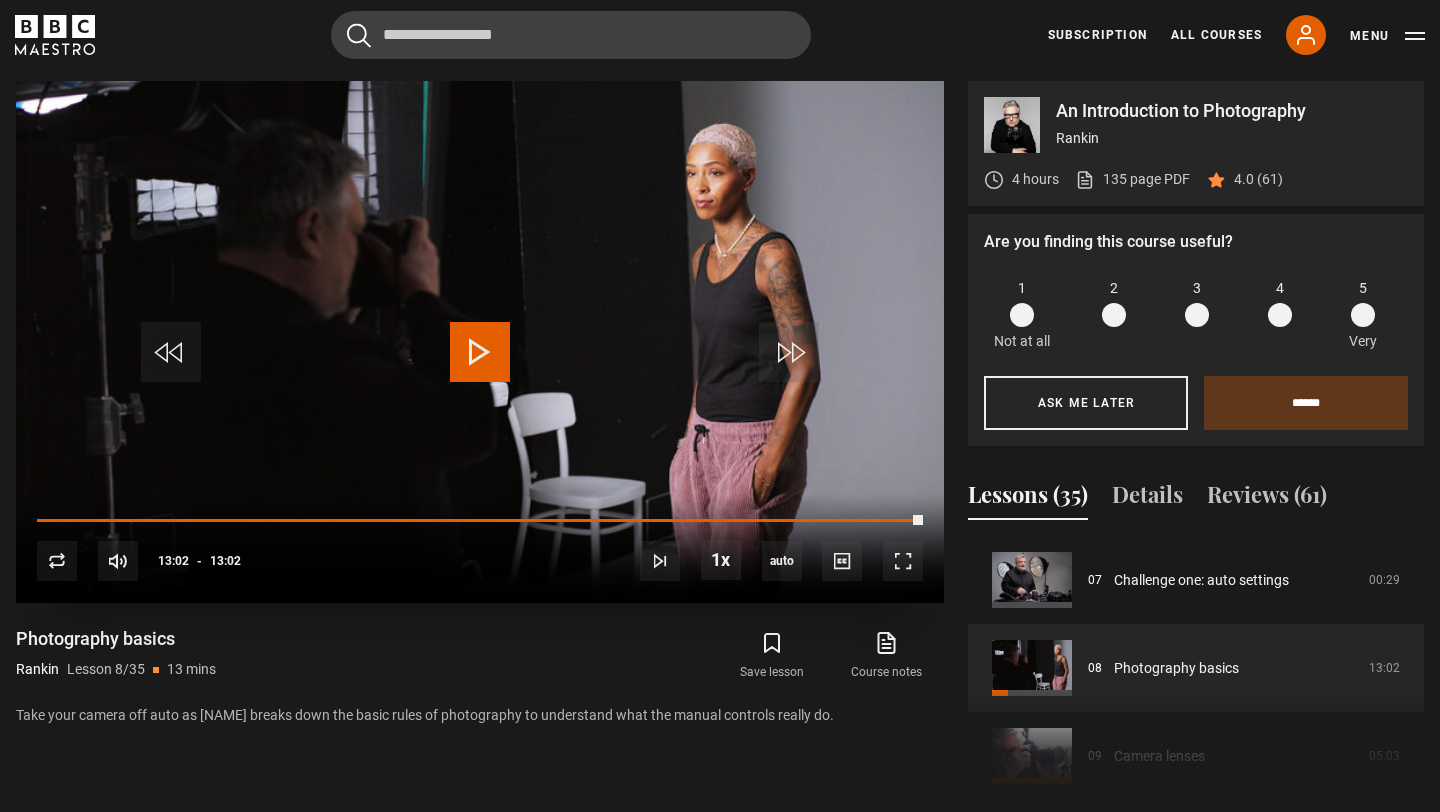 scroll, scrollTop: 471, scrollLeft: 0, axis: vertical 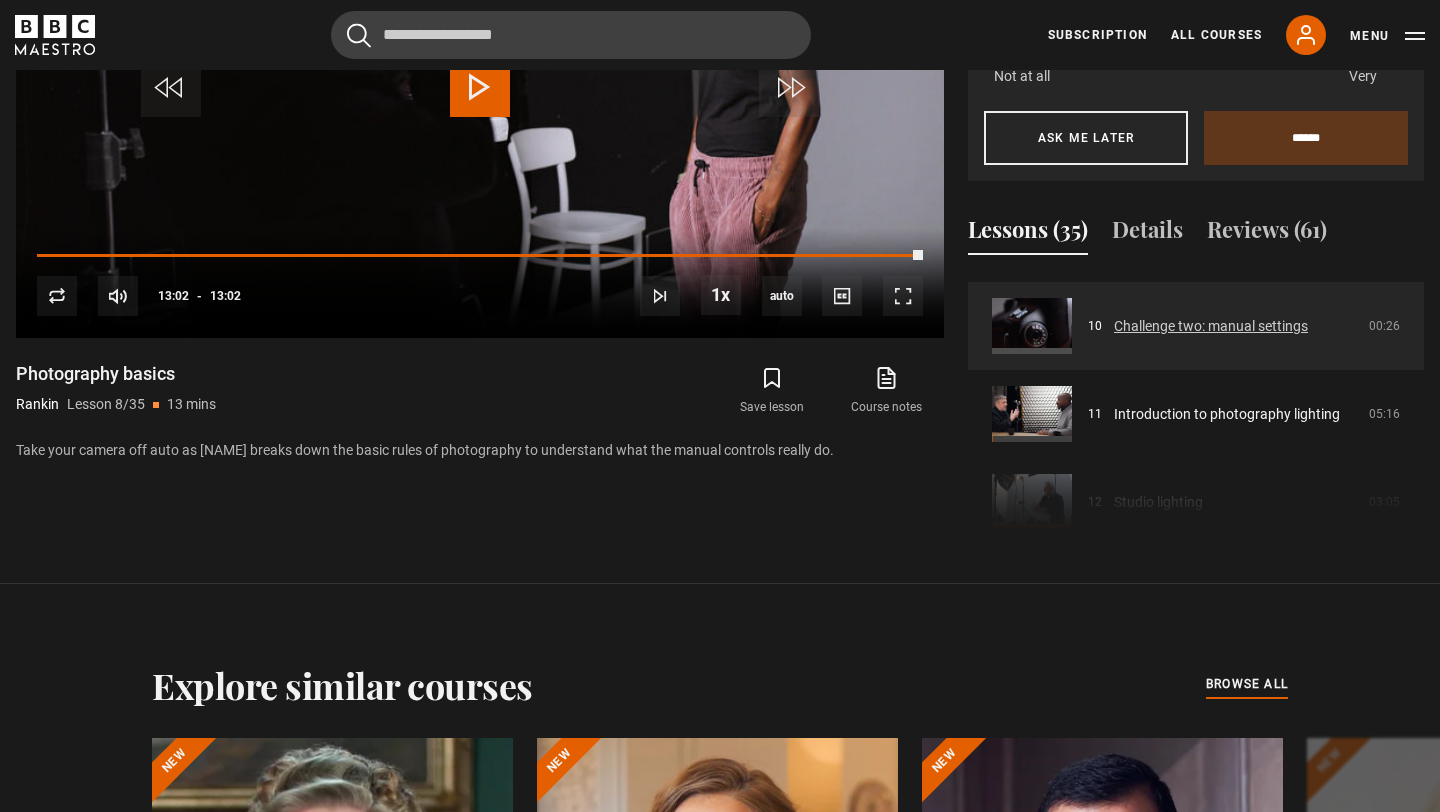 click on "Challenge two: manual settings" at bounding box center [1211, 326] 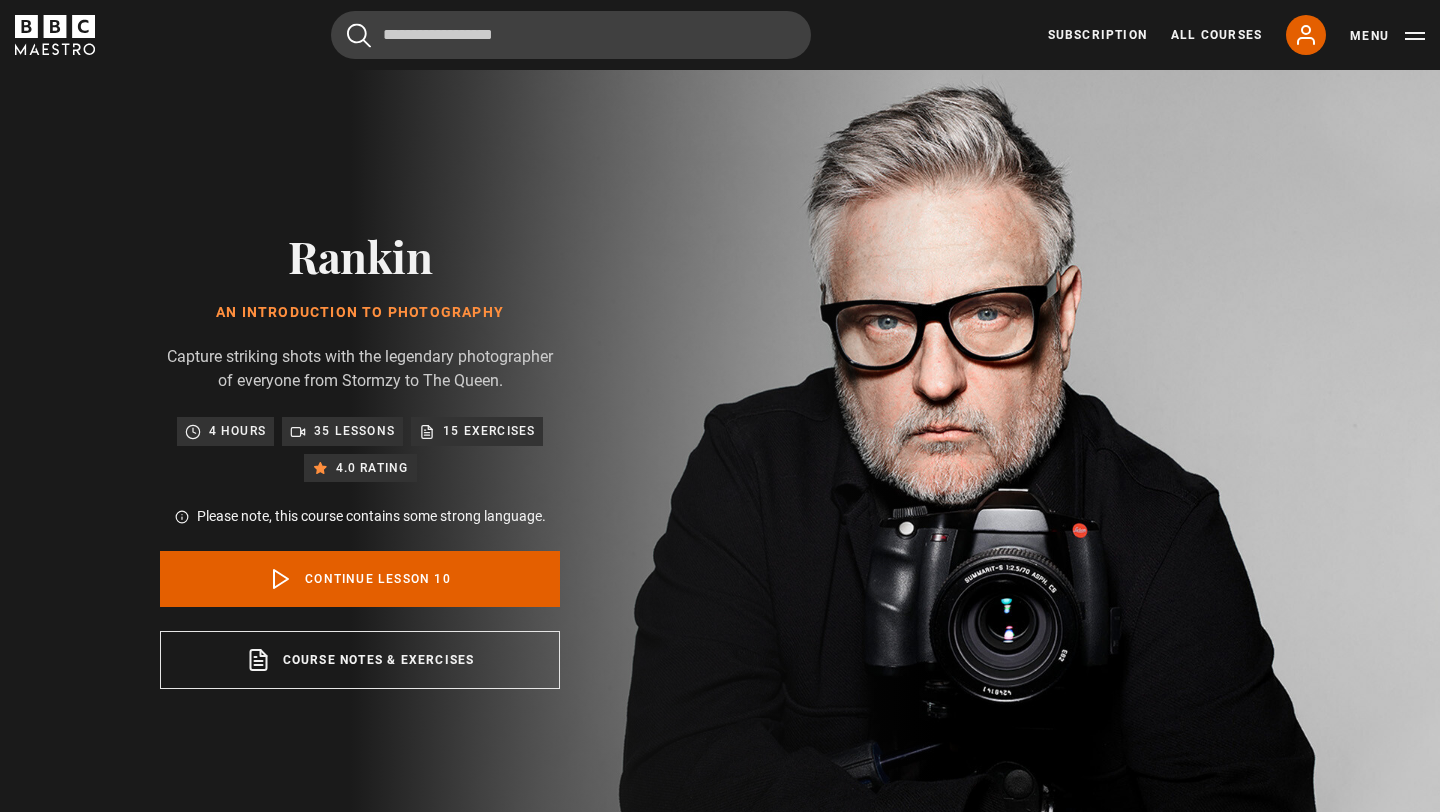 scroll, scrollTop: 849, scrollLeft: 0, axis: vertical 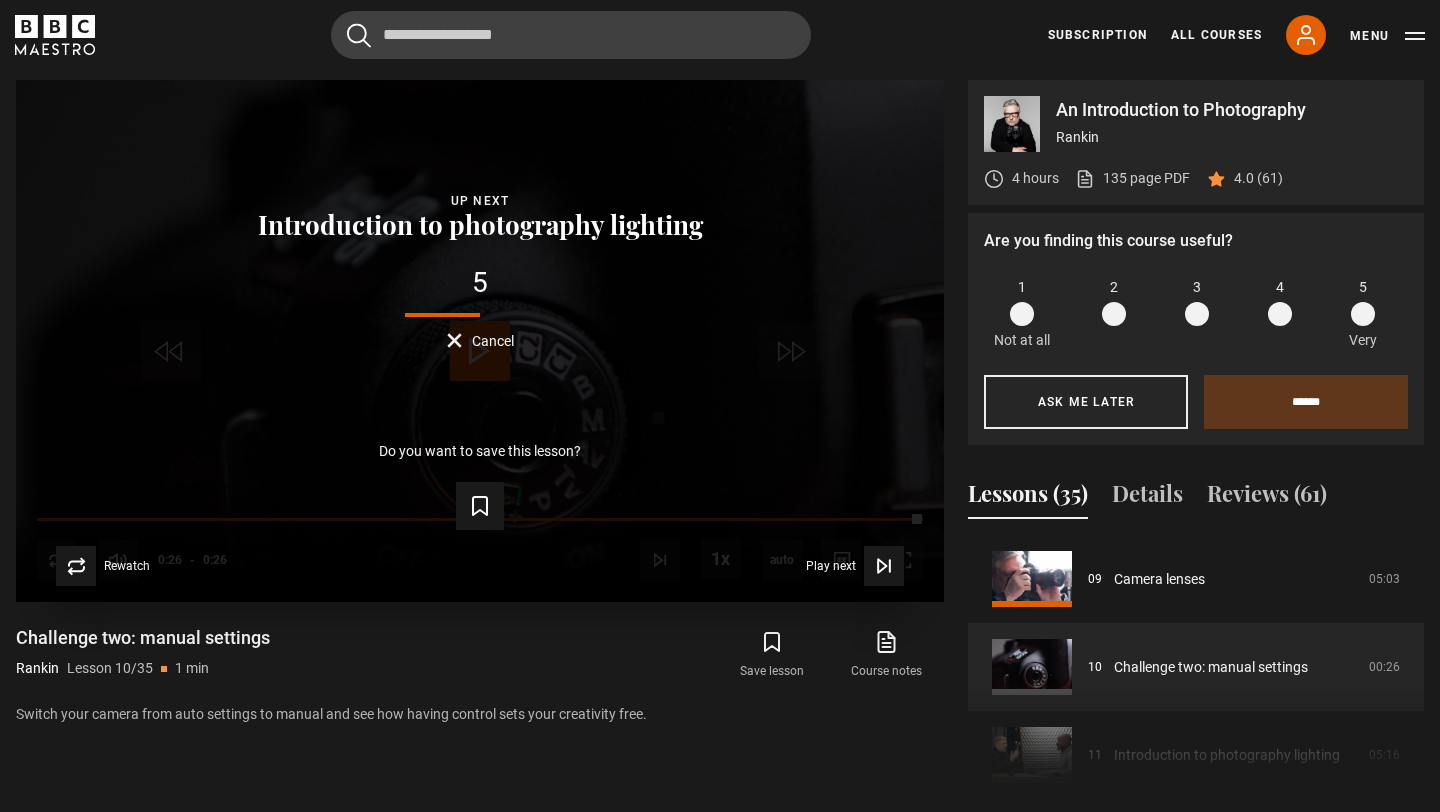 click on "Cancel" at bounding box center [493, 341] 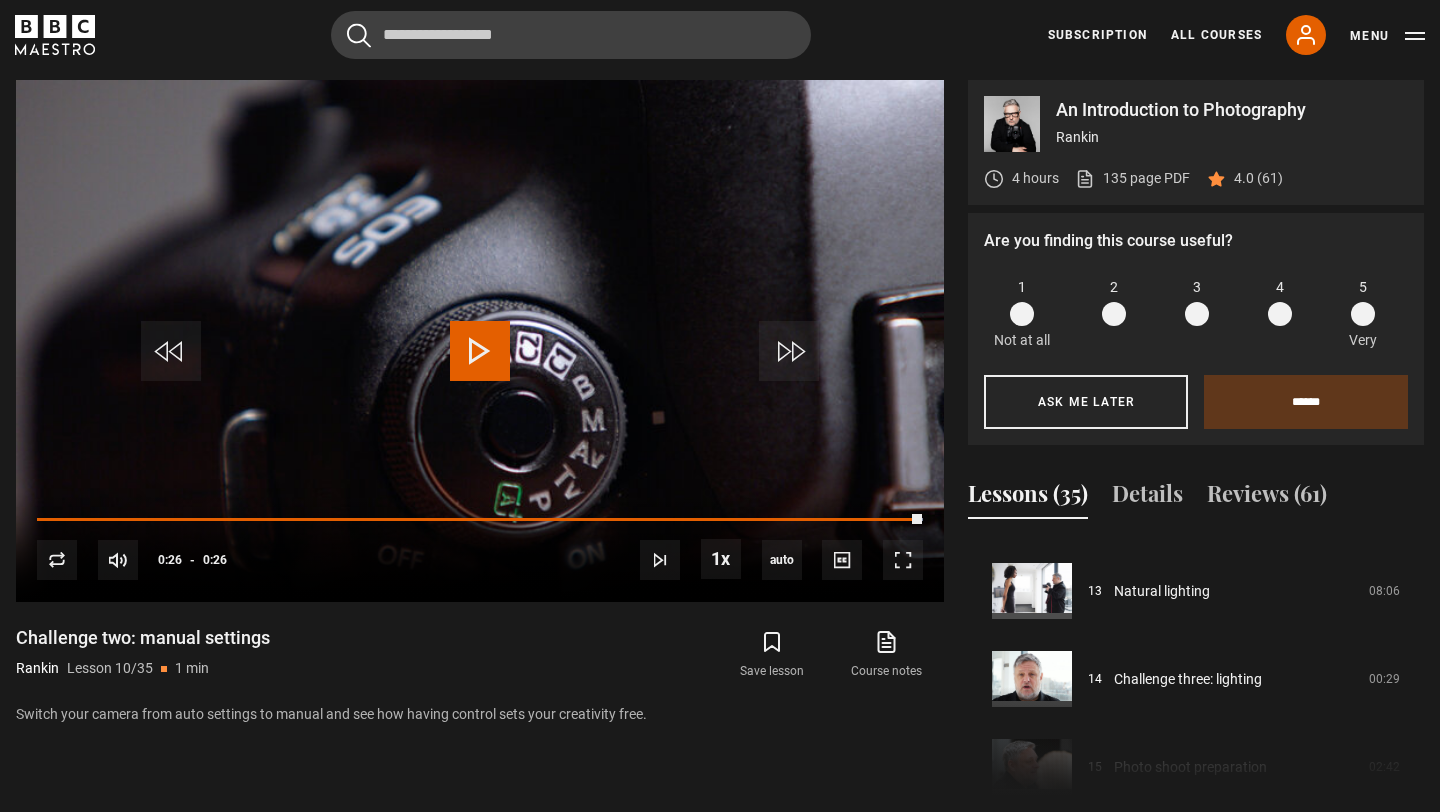 scroll, scrollTop: 1137, scrollLeft: 0, axis: vertical 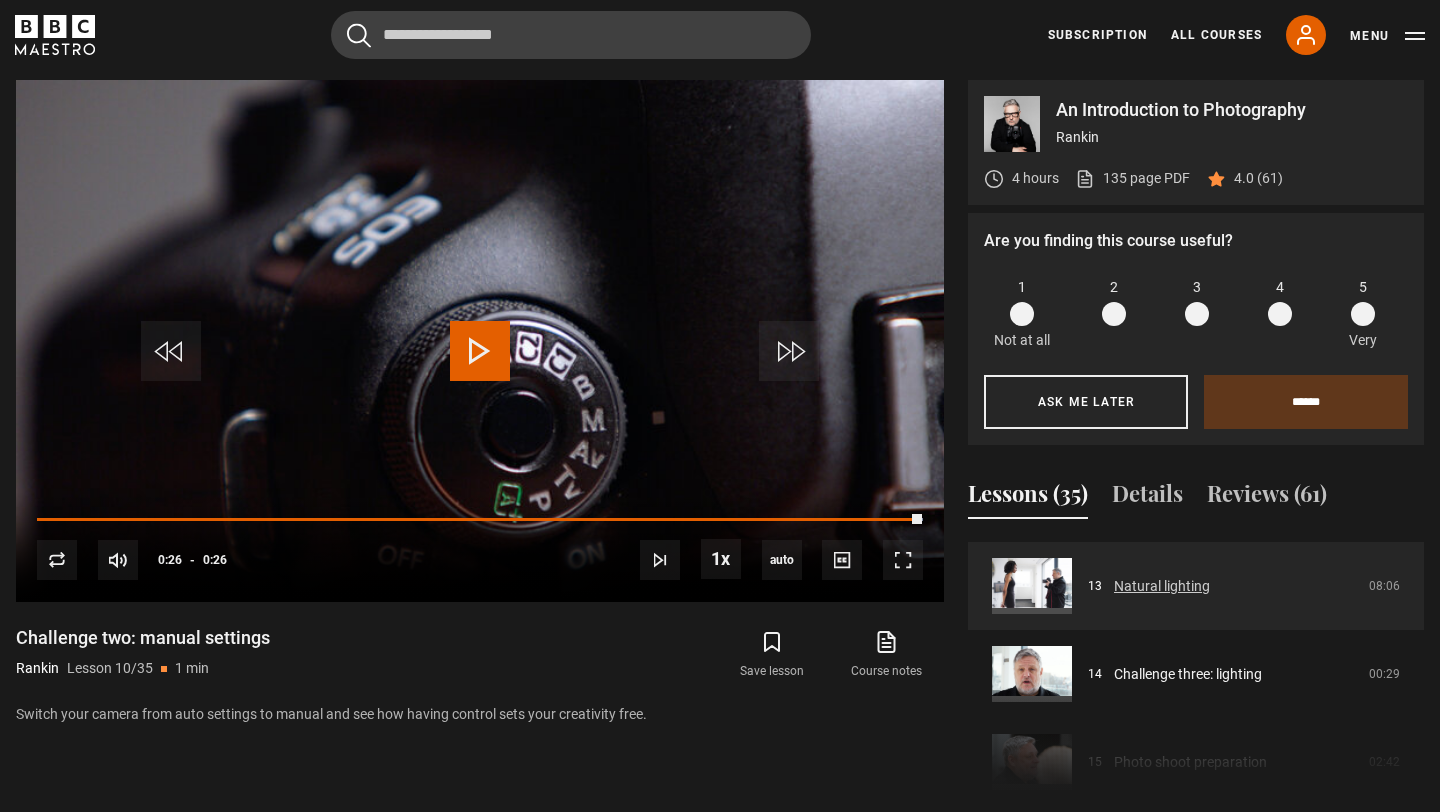 click on "Natural lighting" at bounding box center [1162, 586] 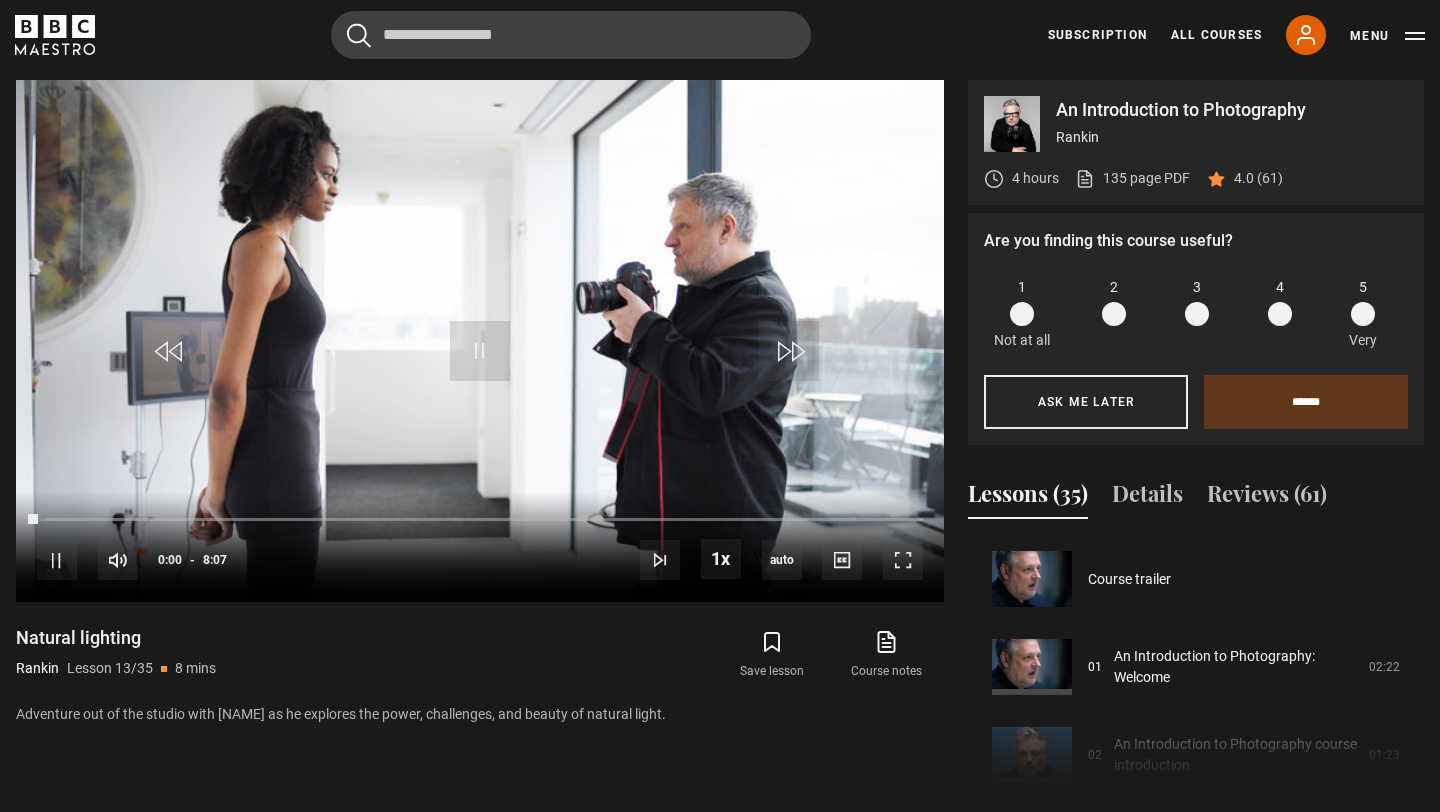 scroll, scrollTop: 849, scrollLeft: 0, axis: vertical 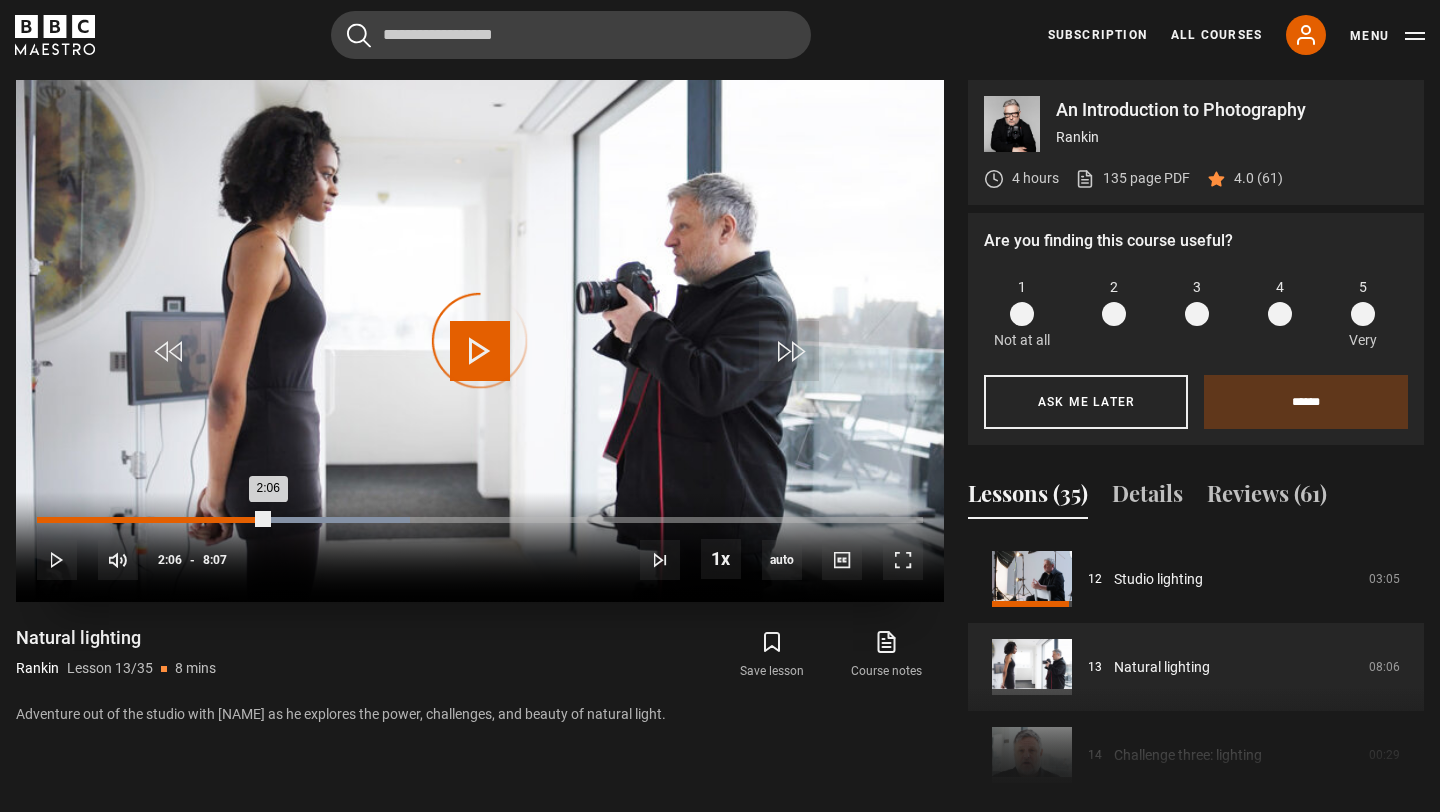 click on "Loaded :  42.09% 2:06 2:06" at bounding box center (480, 520) 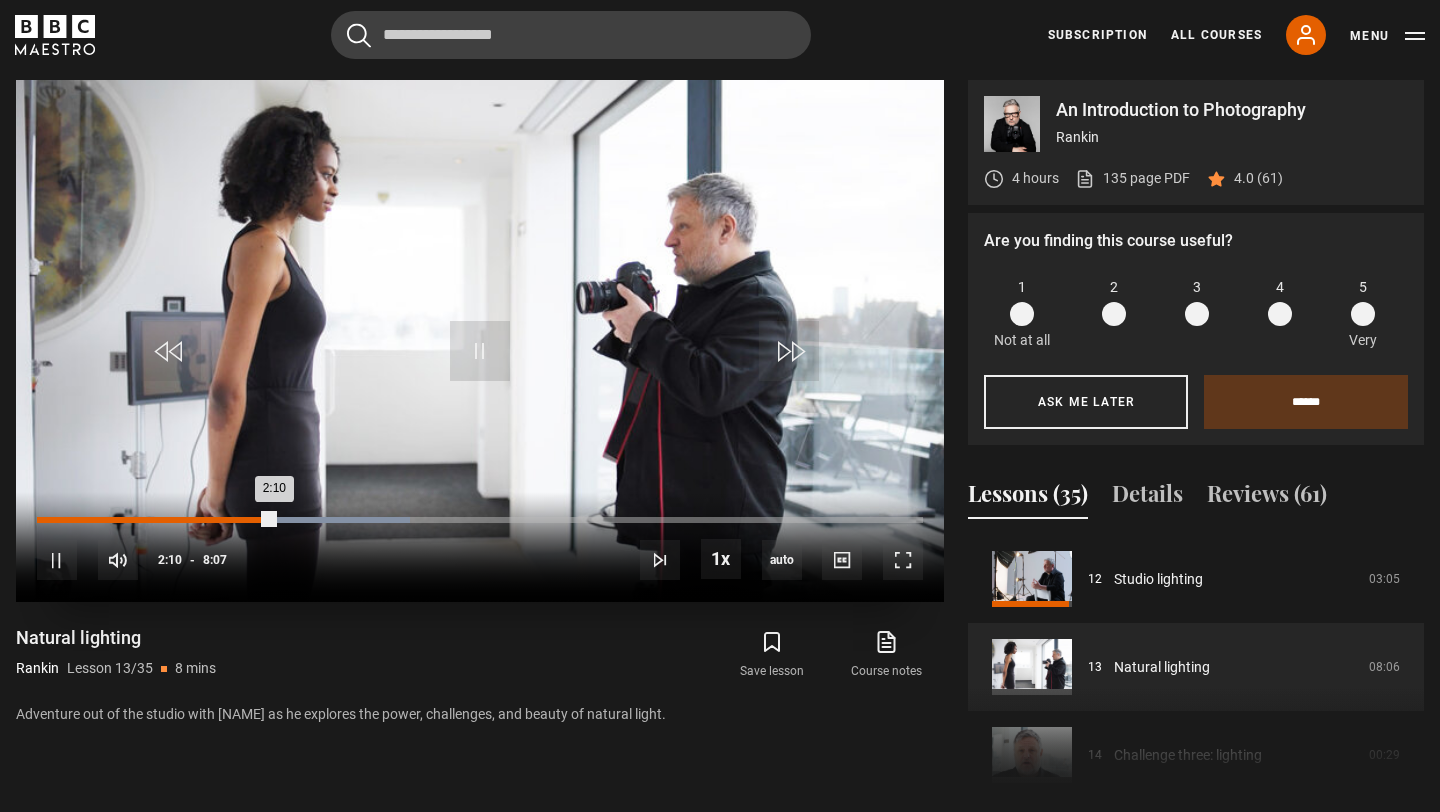 click on "1:50" at bounding box center [239, 520] 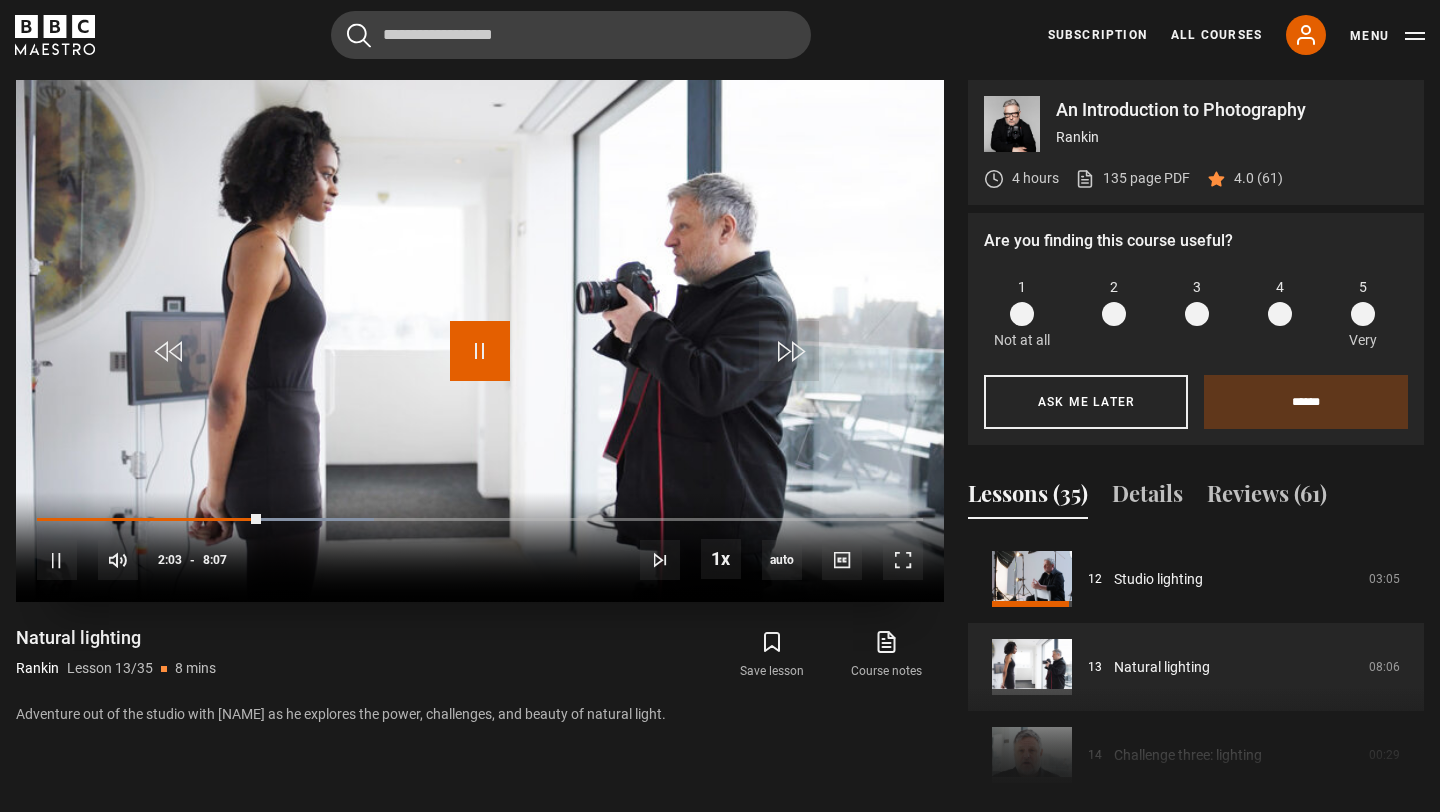 click at bounding box center (480, 351) 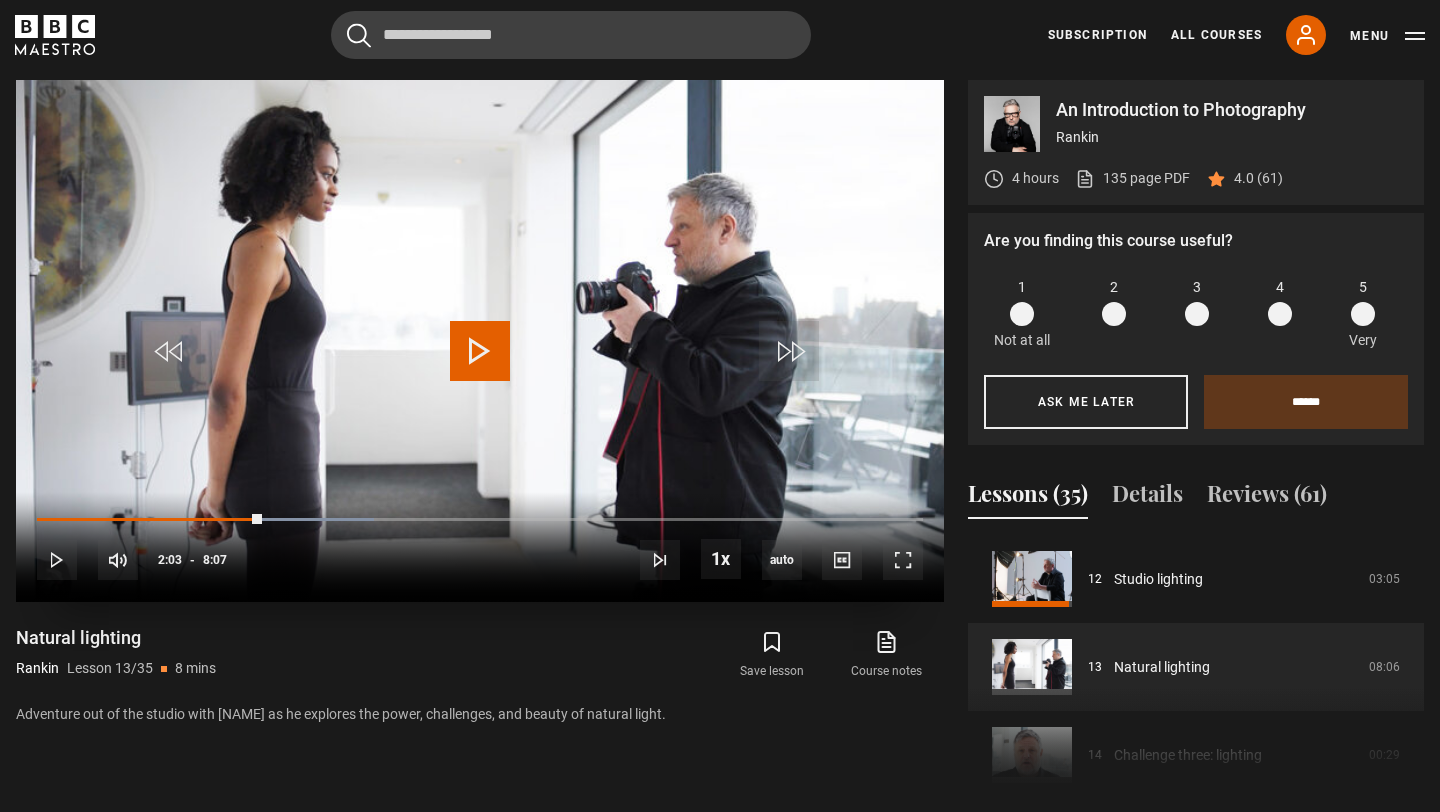 click at bounding box center (480, 351) 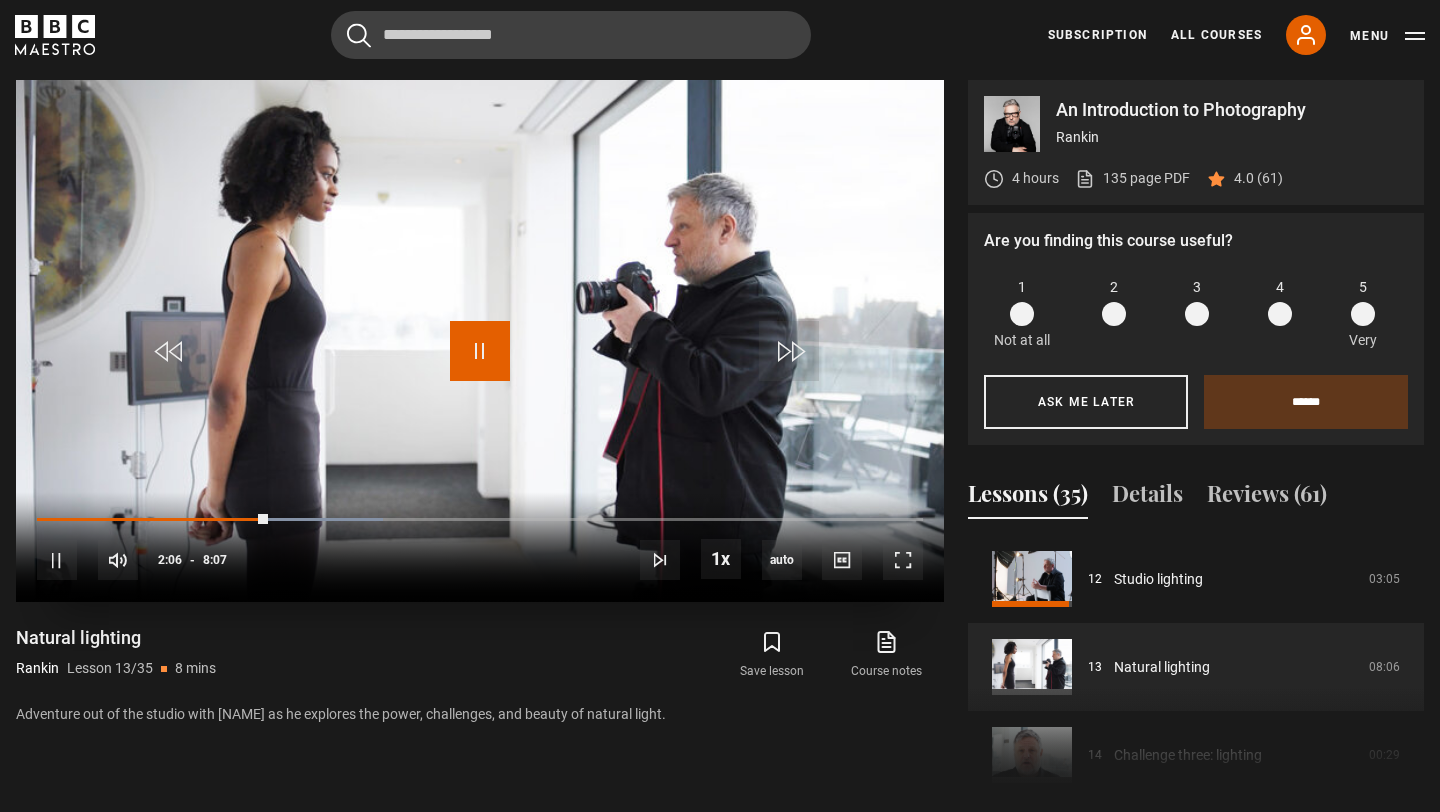 click at bounding box center [480, 351] 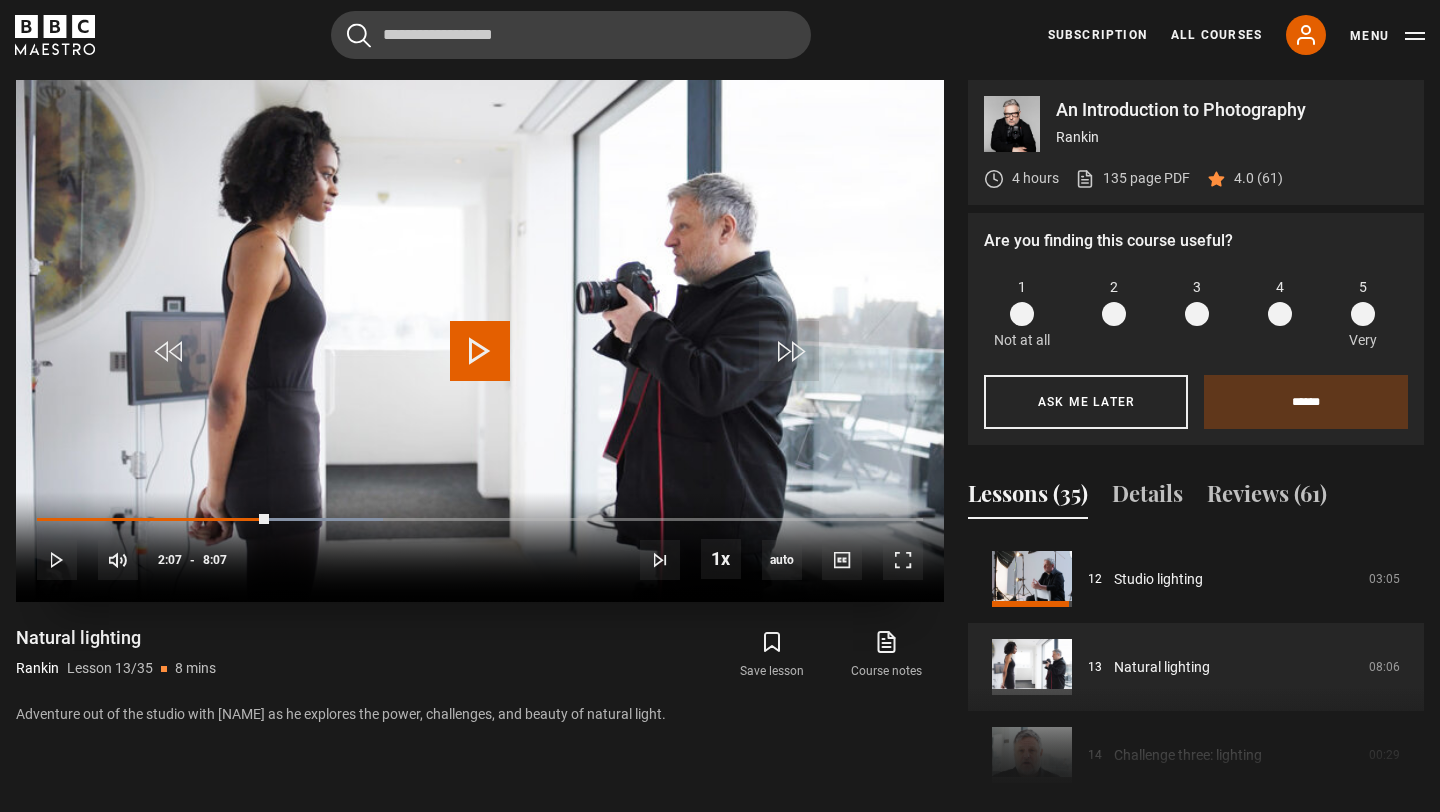 click at bounding box center (480, 351) 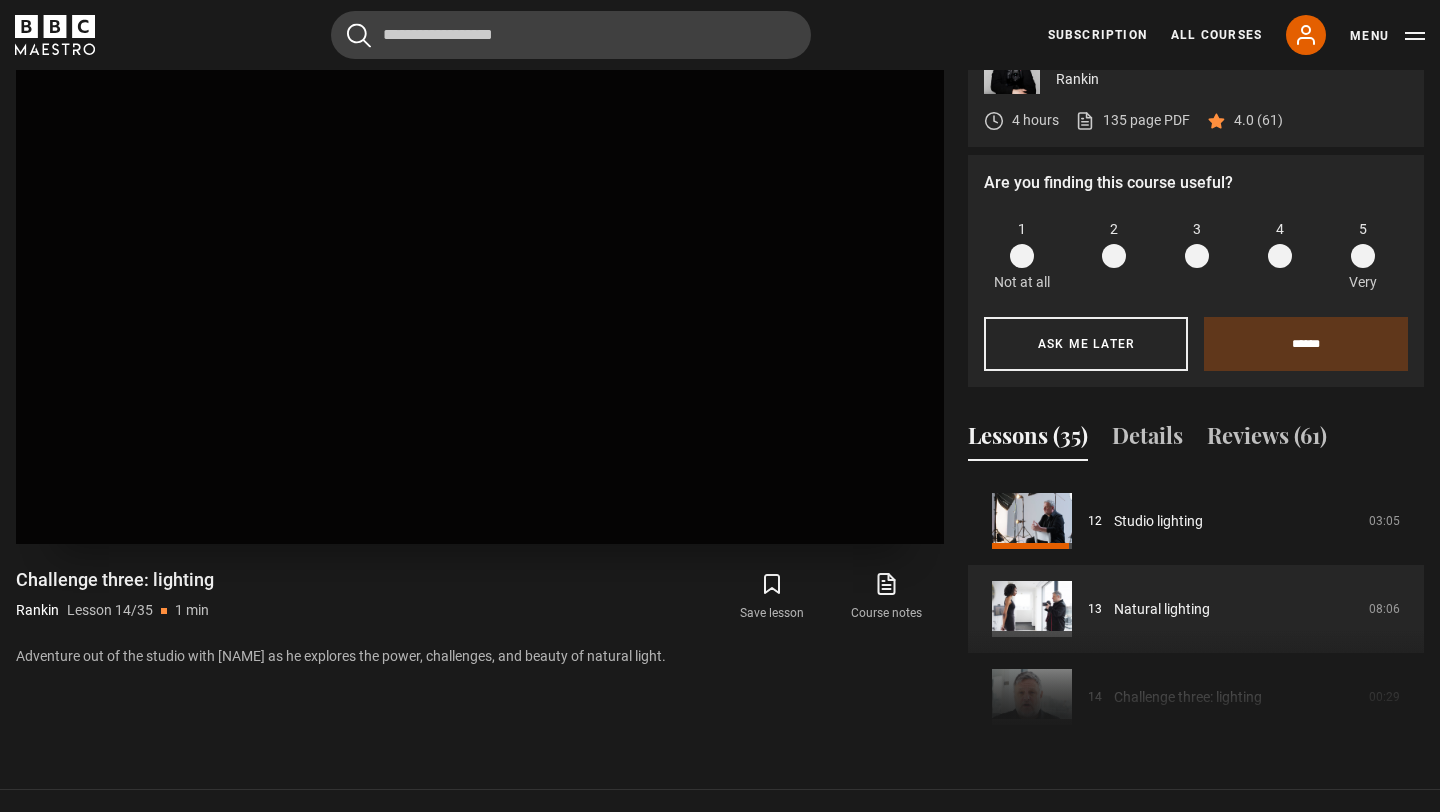 scroll, scrollTop: 912, scrollLeft: 0, axis: vertical 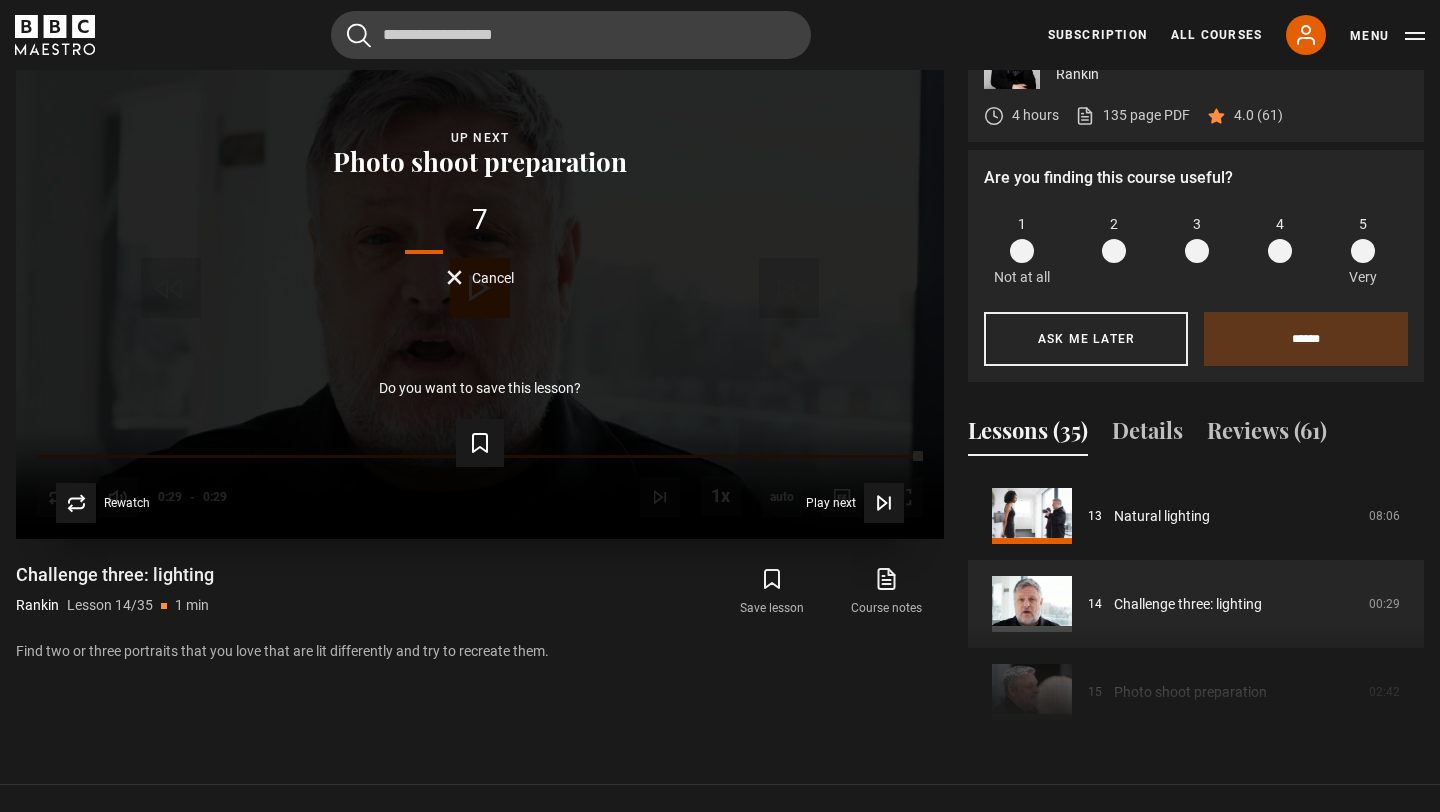 click on "Cancel" at bounding box center [493, 278] 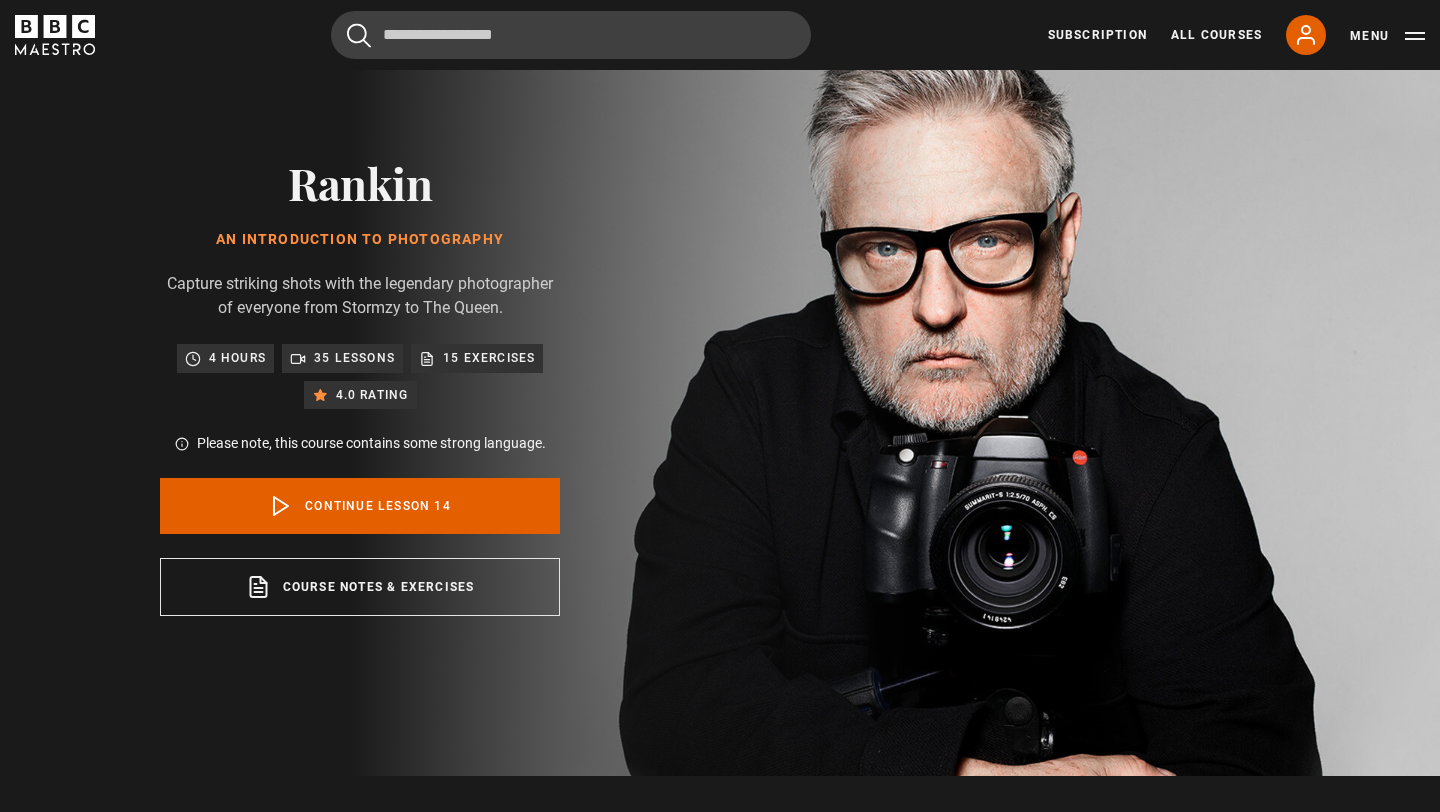 scroll, scrollTop: 0, scrollLeft: 0, axis: both 